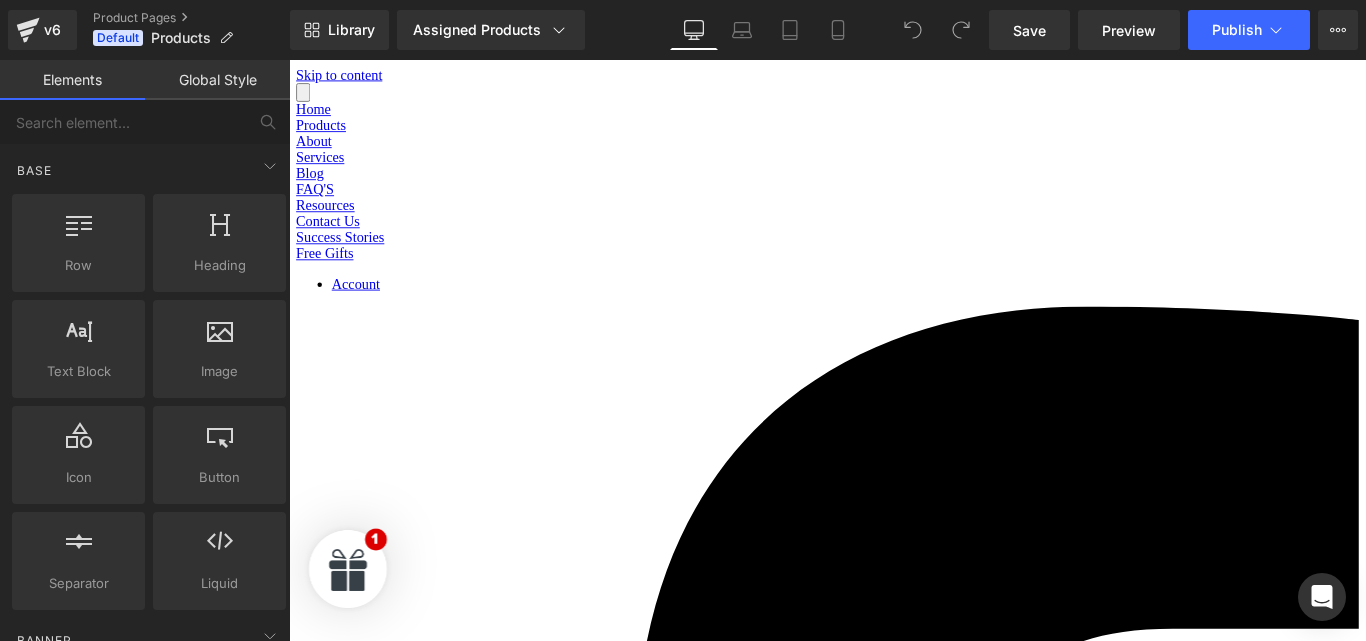 scroll, scrollTop: 45, scrollLeft: 0, axis: vertical 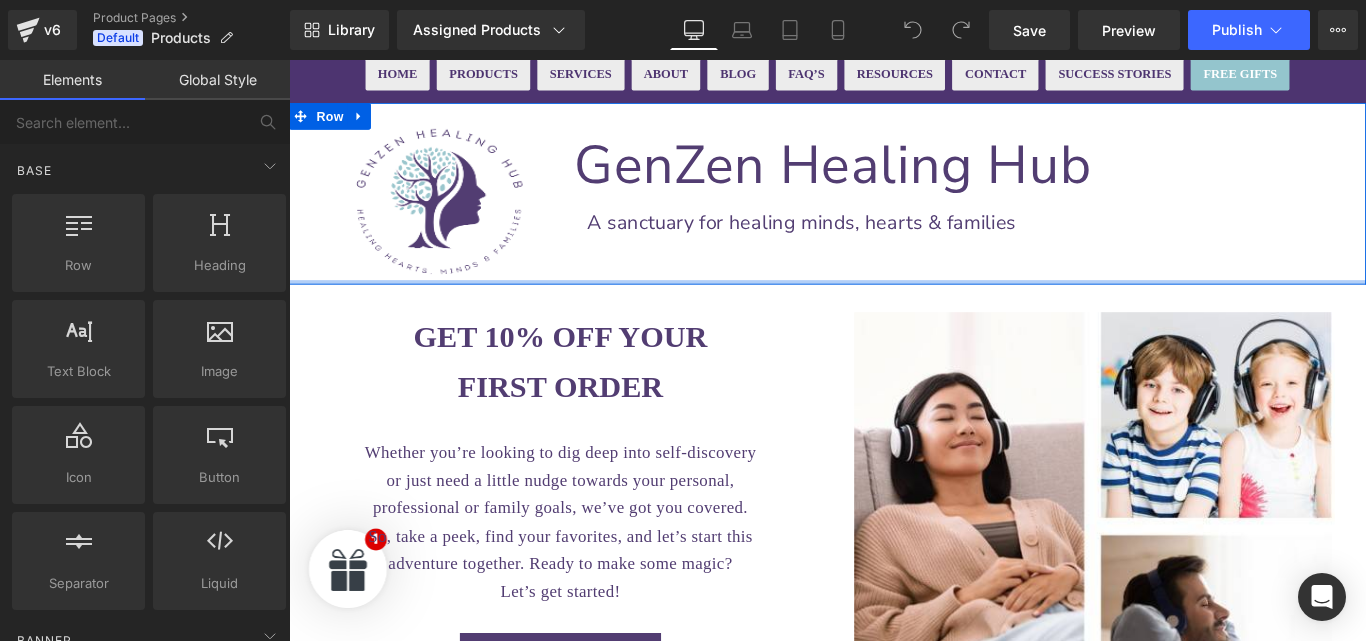 click at bounding box center (894, 309) 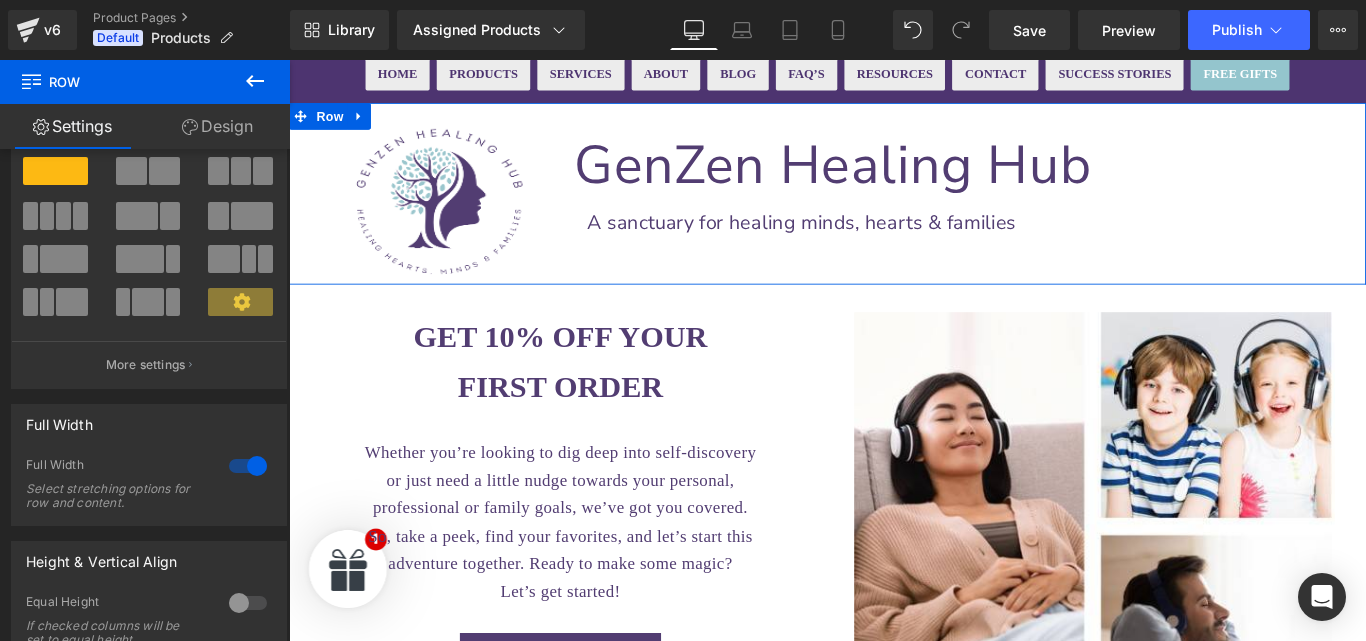 scroll, scrollTop: 59, scrollLeft: 0, axis: vertical 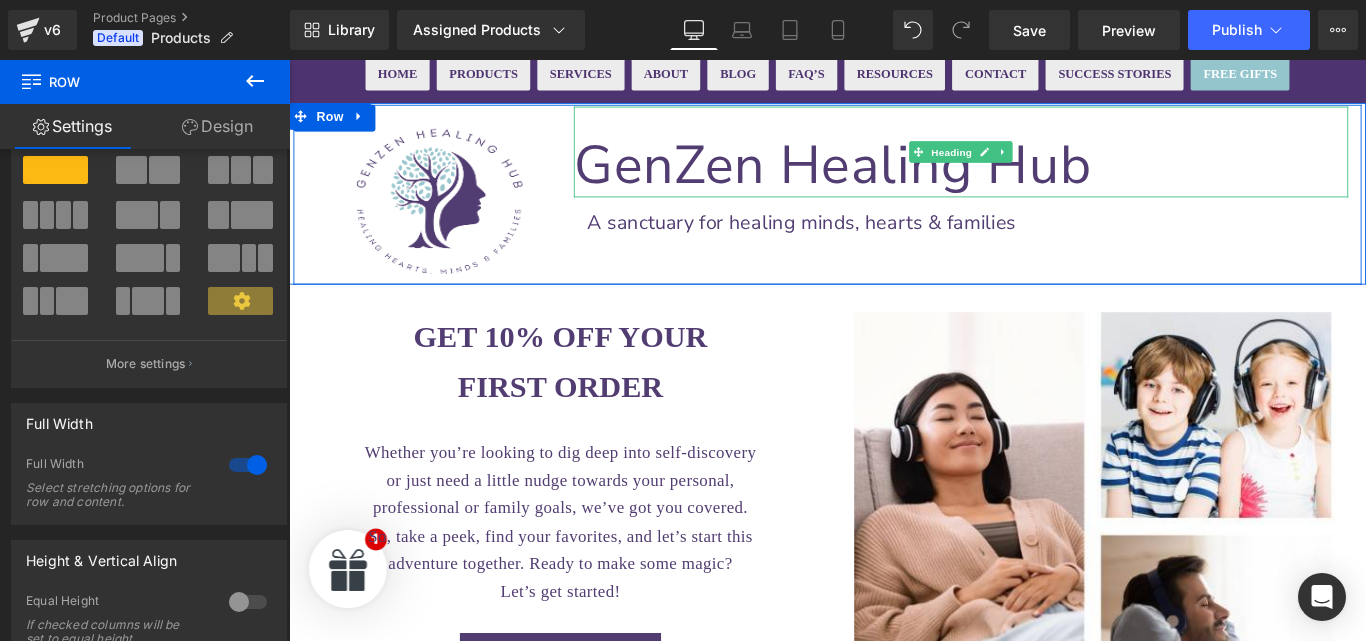 click on "GenZen Healing Hub" at bounding box center [1044, 178] 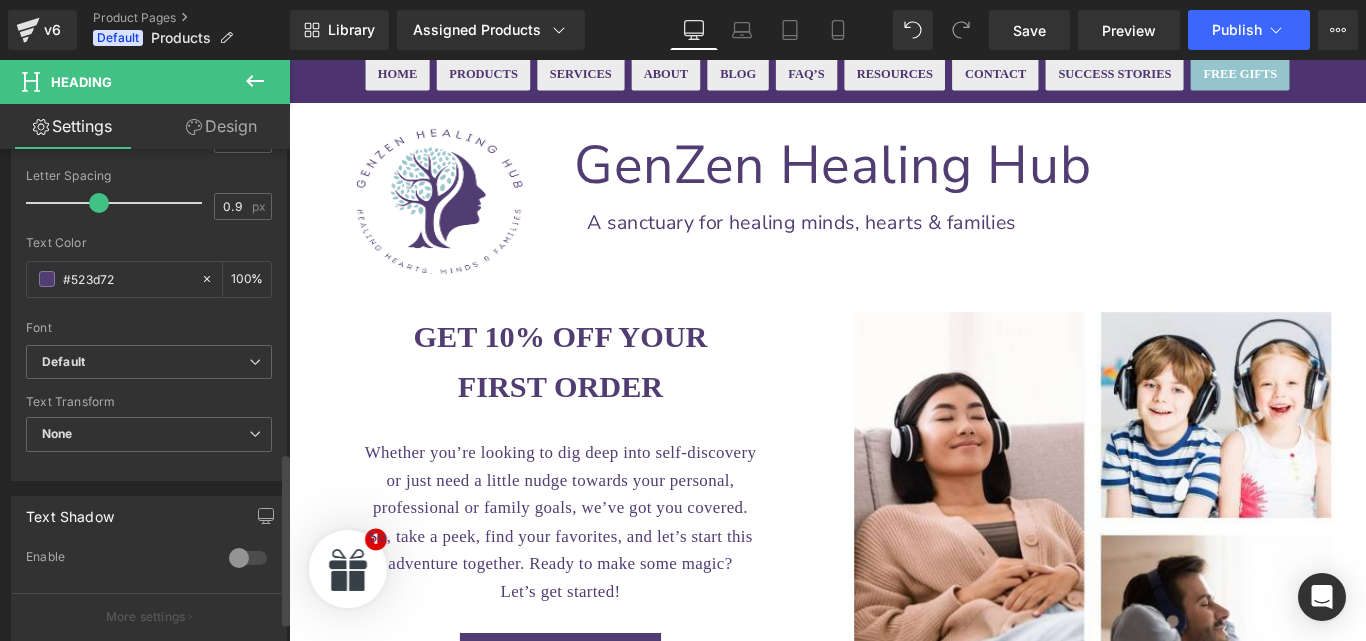 scroll, scrollTop: 927, scrollLeft: 0, axis: vertical 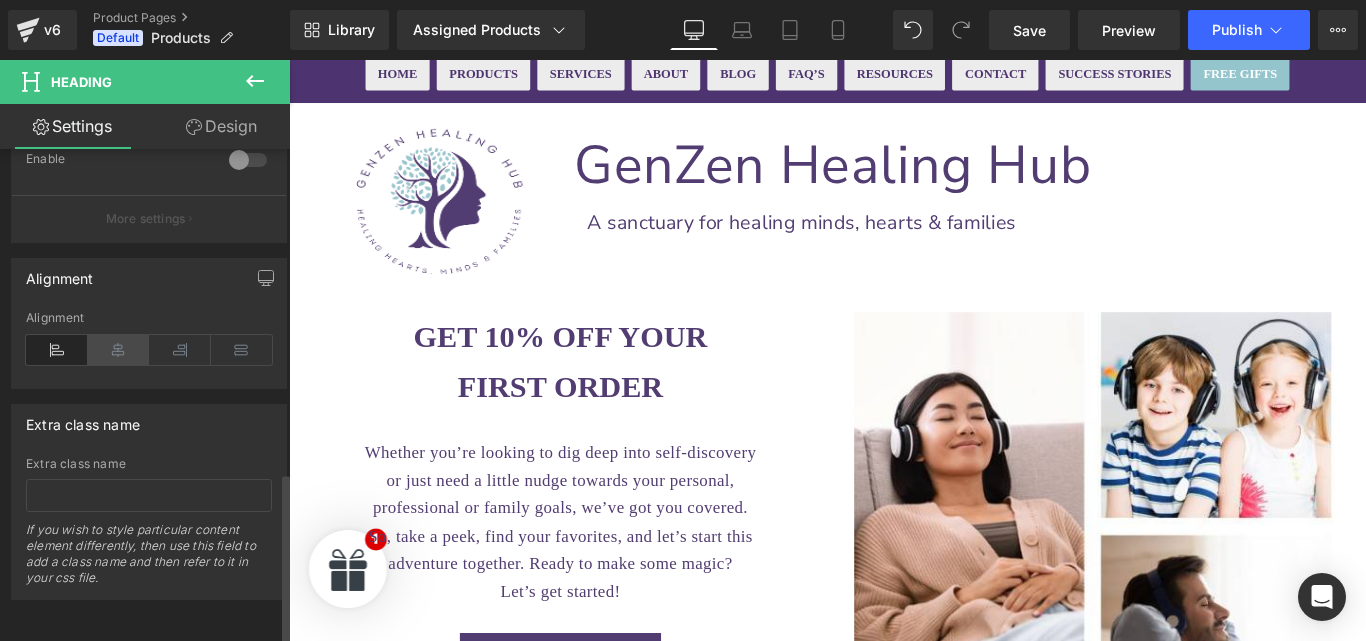 click at bounding box center (119, 350) 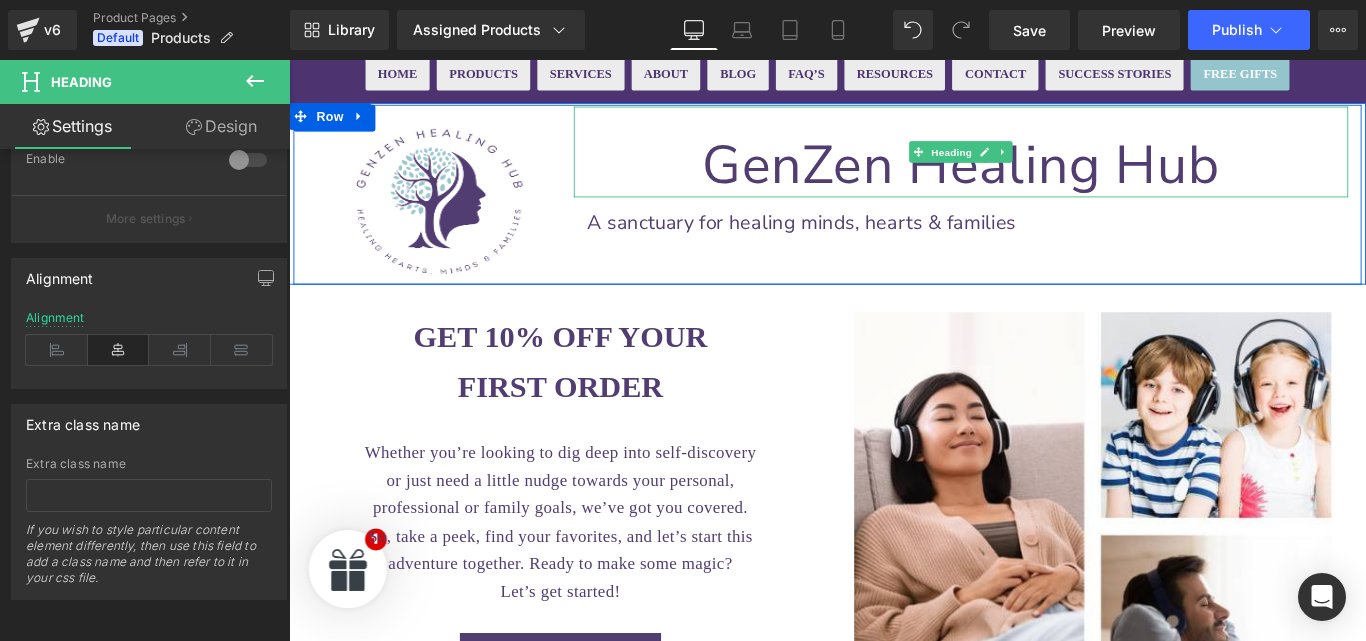 click on "GenZen Healing Hub" at bounding box center [1044, 178] 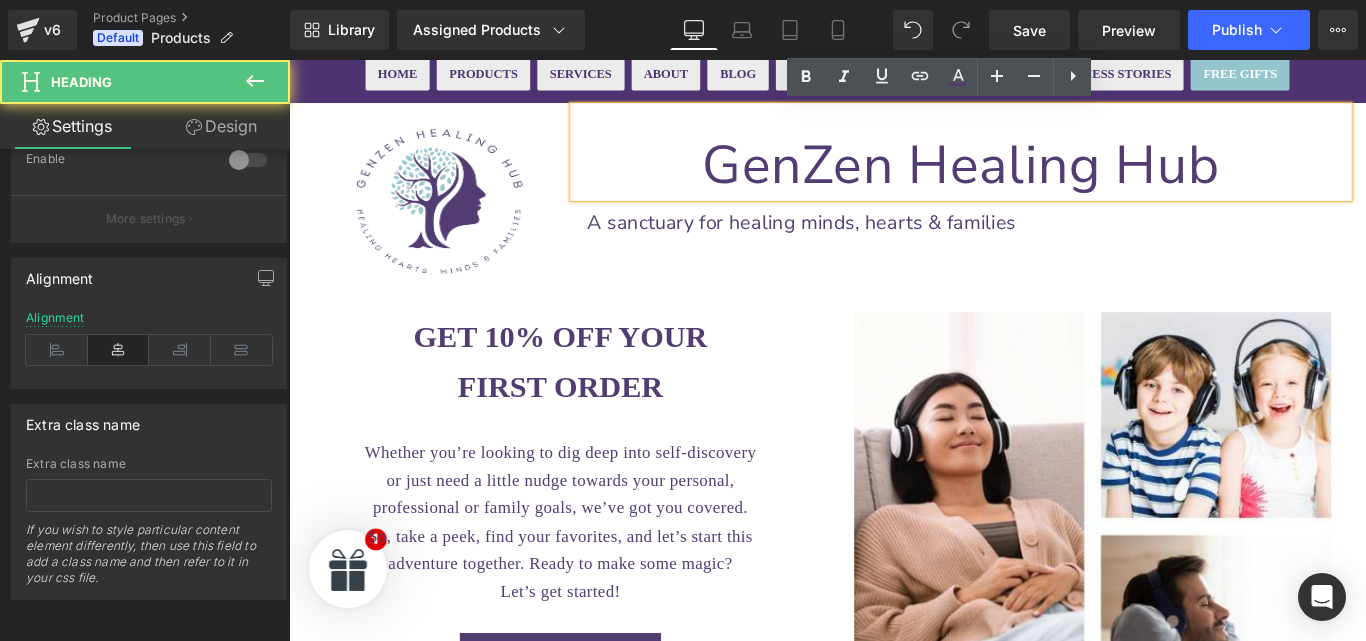 click on "GenZen Healing Hub" at bounding box center (1044, 178) 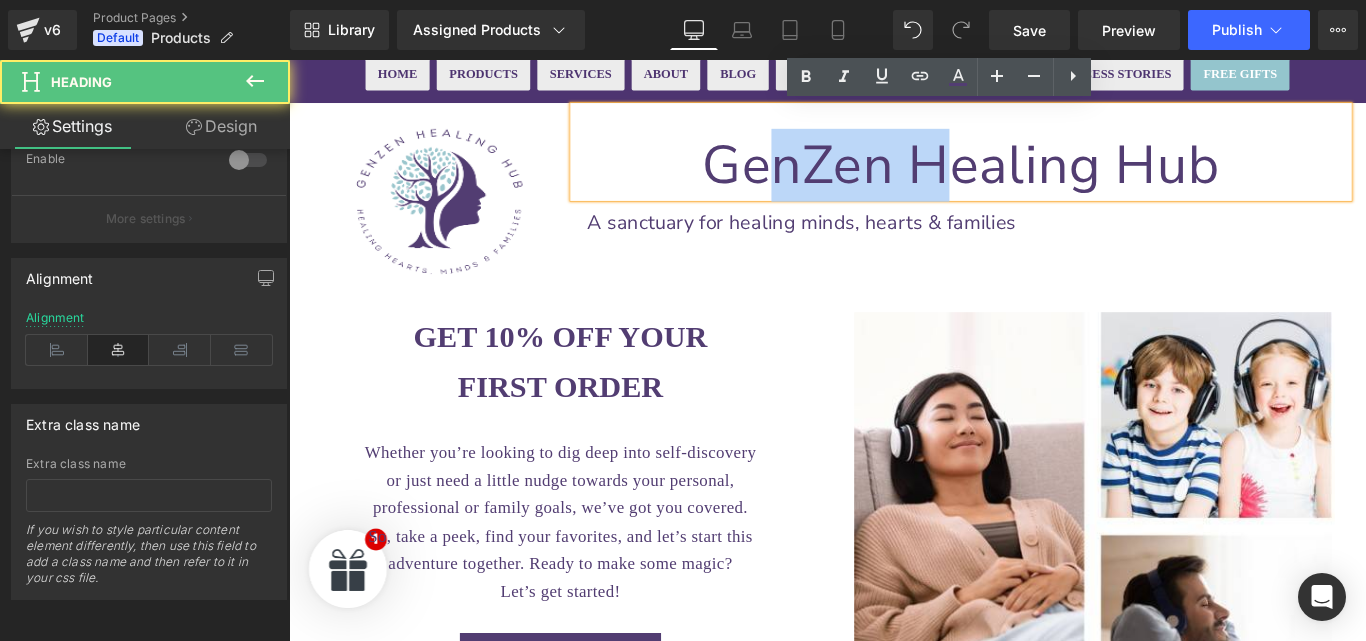 click on "GenZen Healing Hub" at bounding box center [1044, 178] 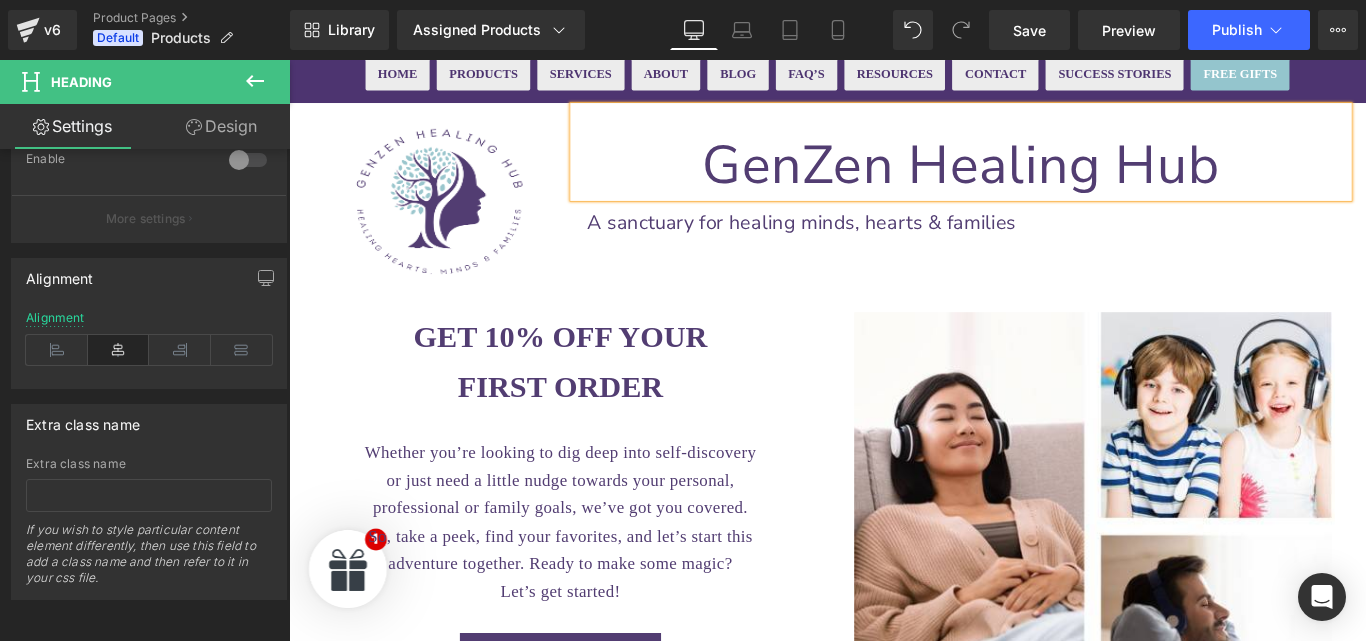 type 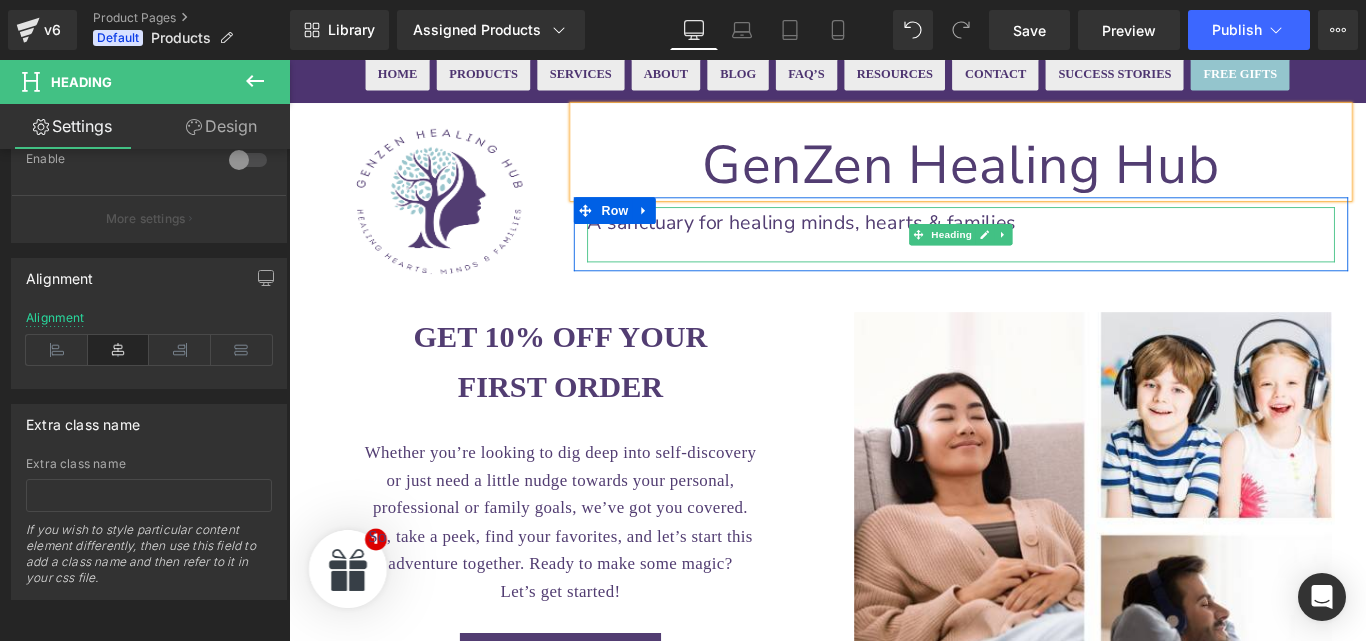 click on "A sanctuary for healing minds, hearts & families" at bounding box center [1044, 243] 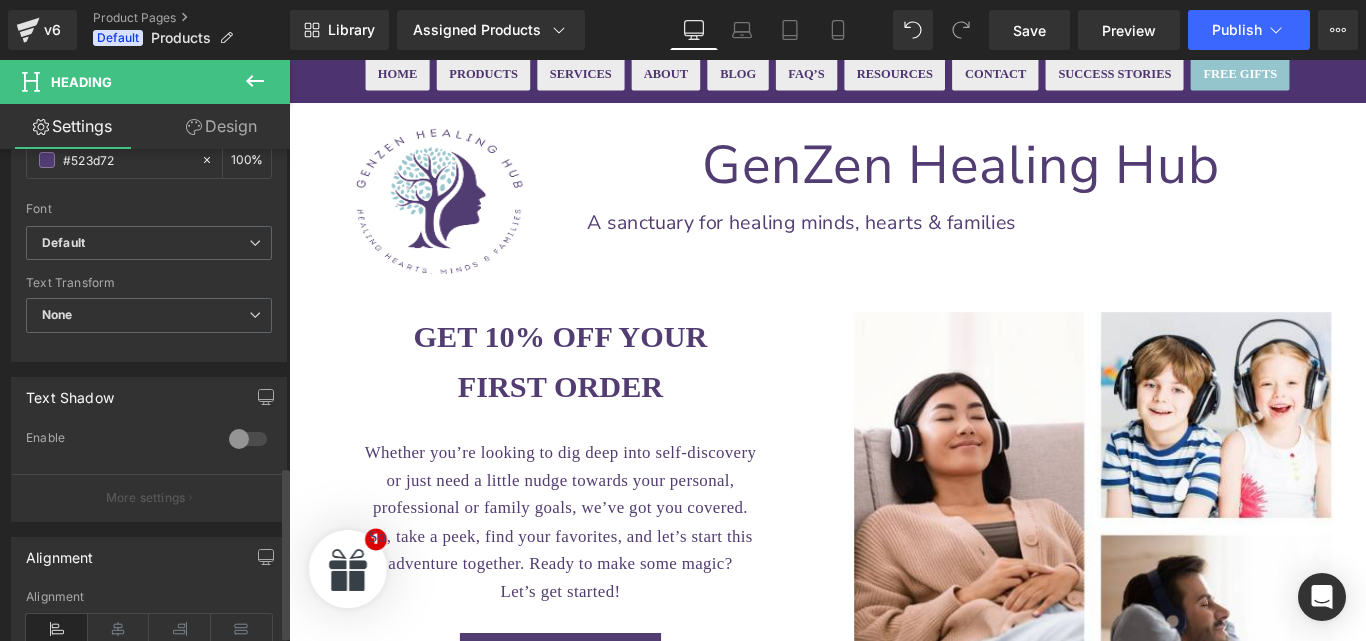 scroll, scrollTop: 927, scrollLeft: 0, axis: vertical 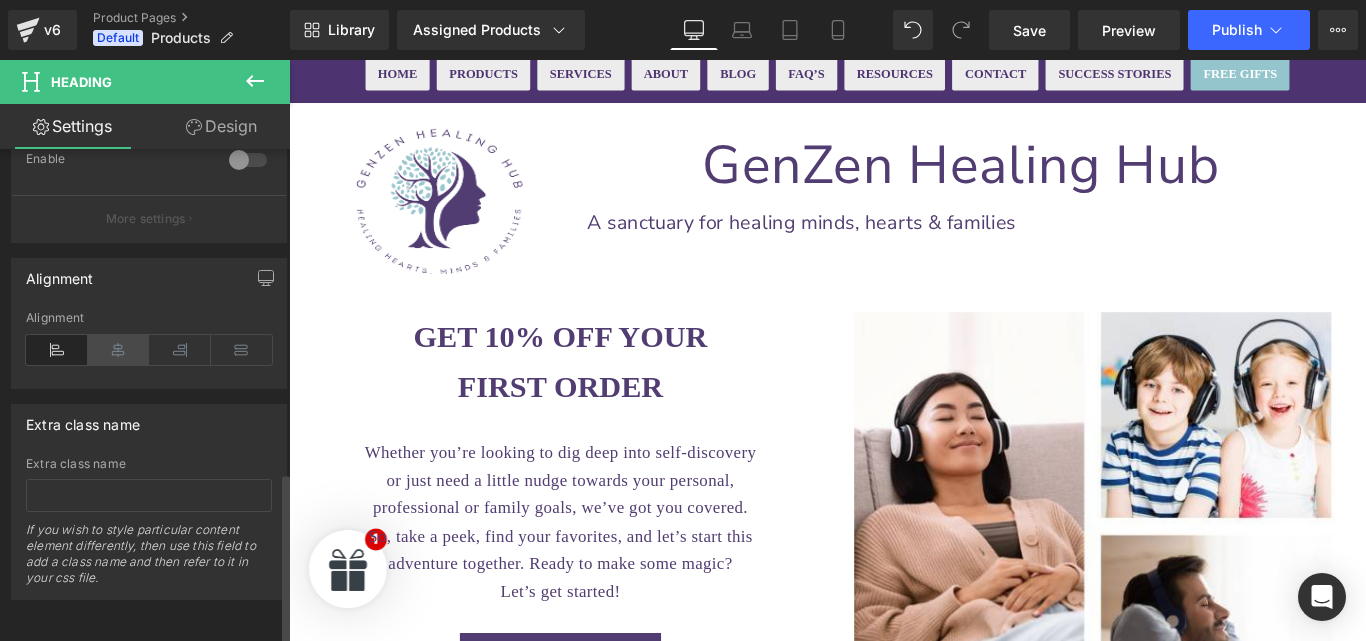 click at bounding box center (119, 350) 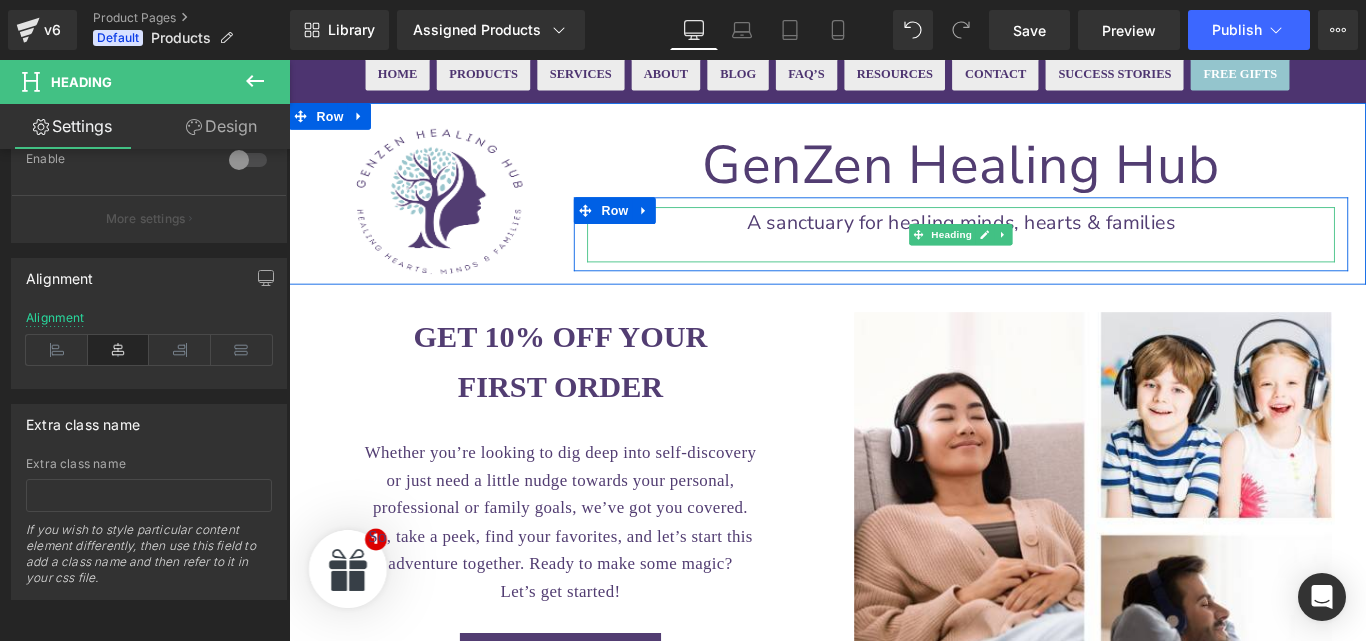 click on "A sanctuary for healing minds, hearts & families" at bounding box center [1044, 243] 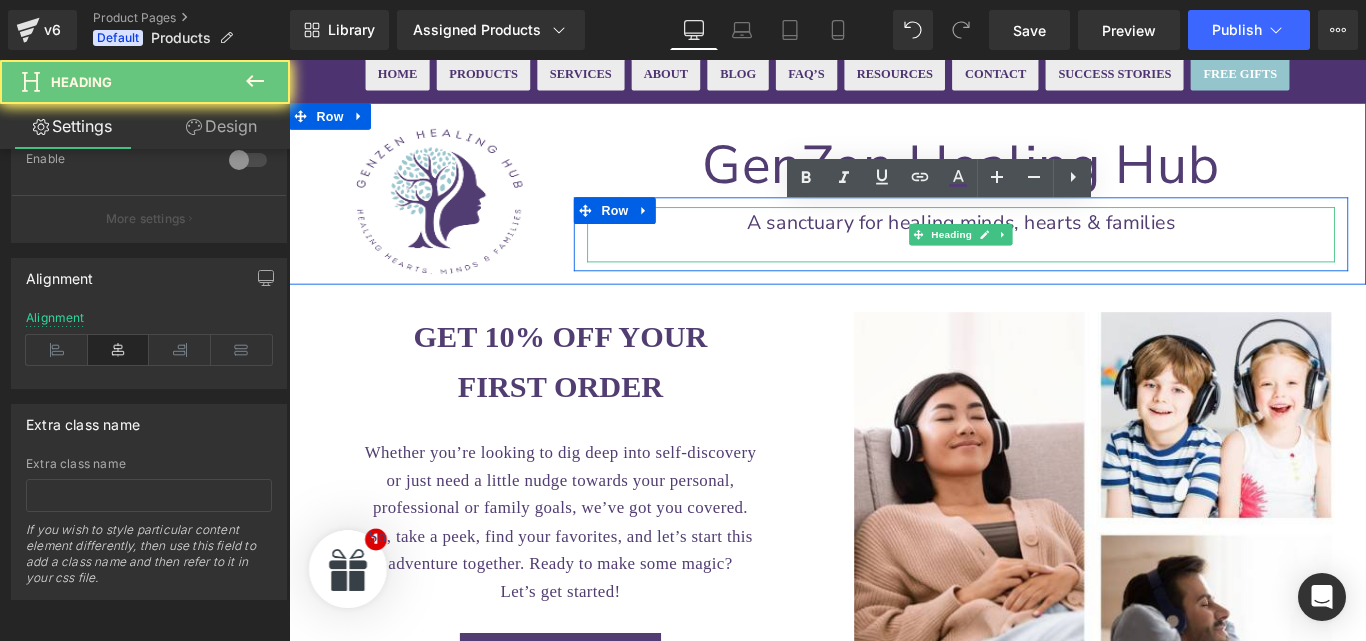 click on "A sanctuary for healing minds, hearts & families" at bounding box center (1044, 243) 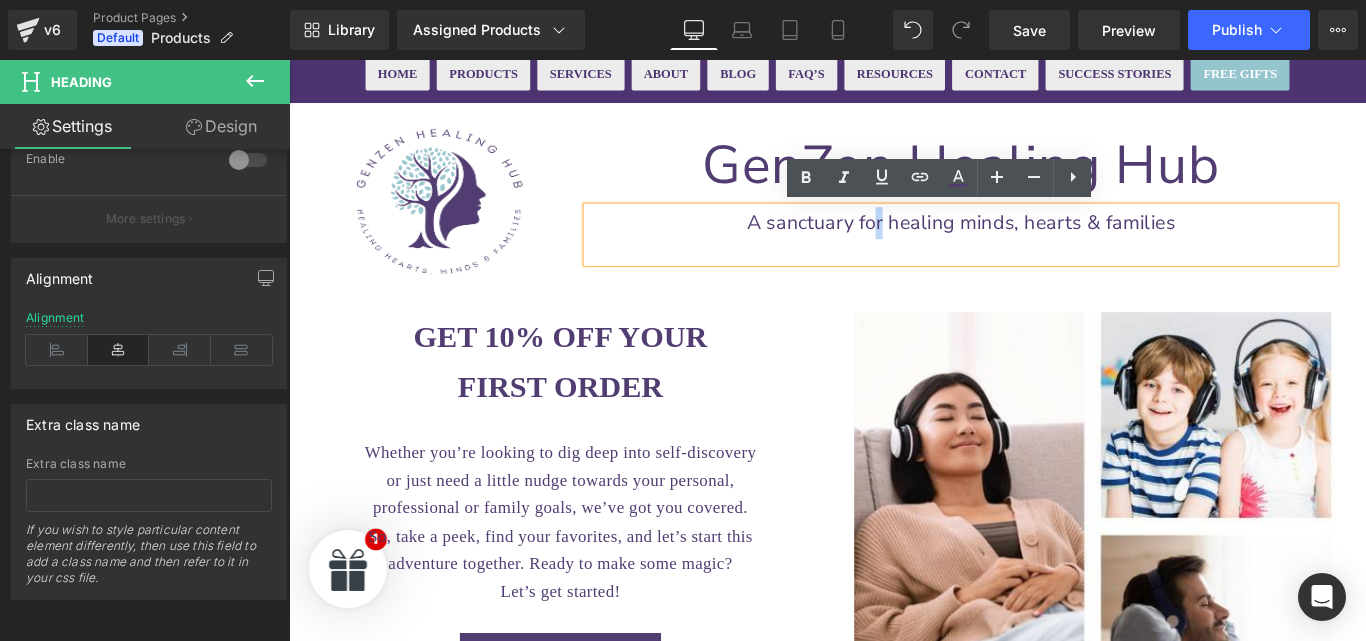 click on "A sanctuary for healing minds, hearts & families" at bounding box center [1044, 243] 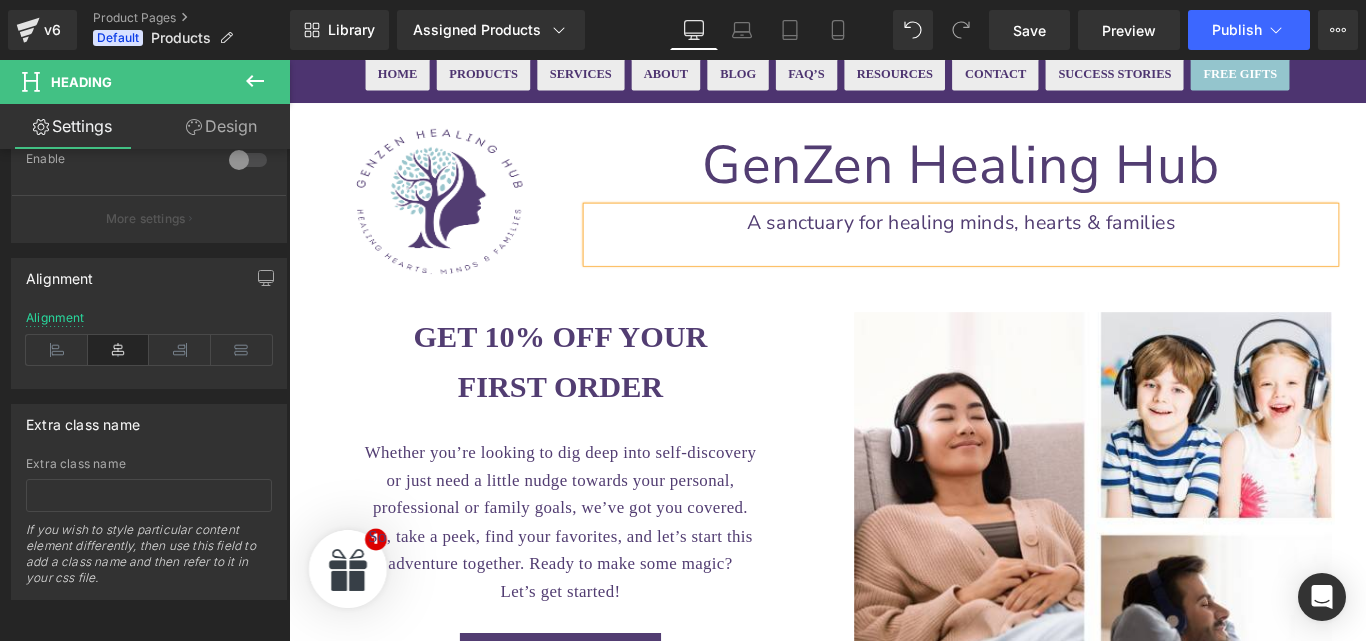 type 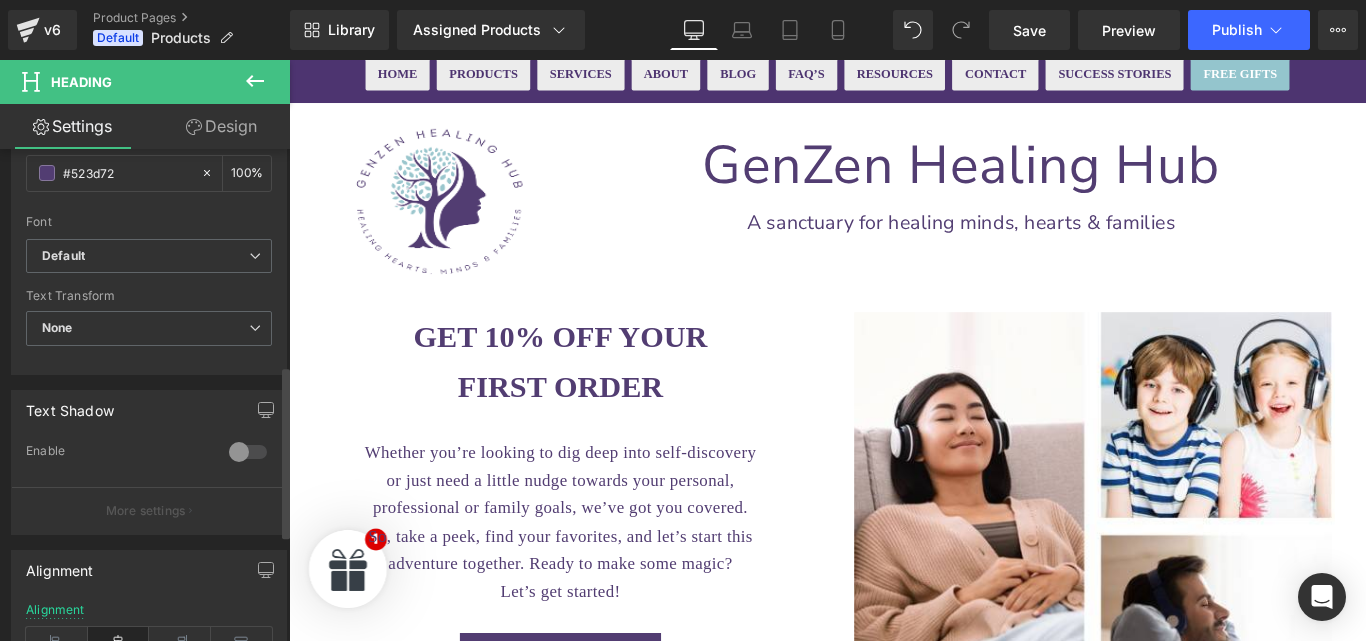 scroll, scrollTop: 598, scrollLeft: 0, axis: vertical 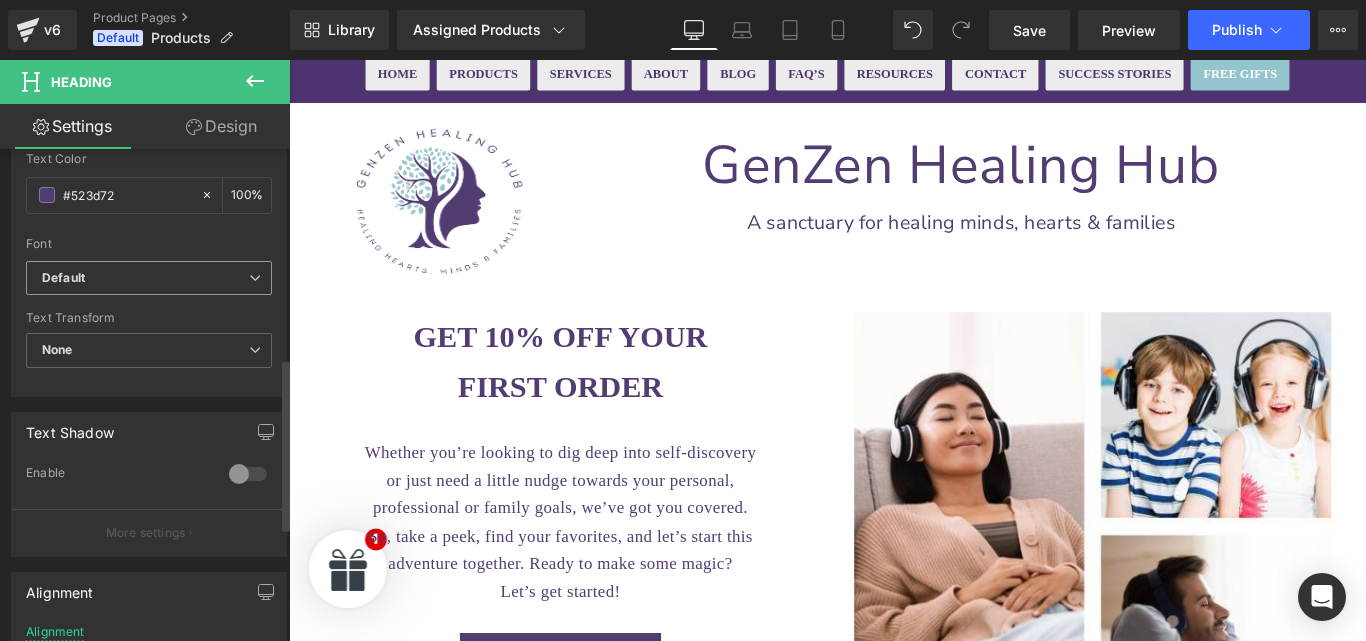 click at bounding box center [255, 278] 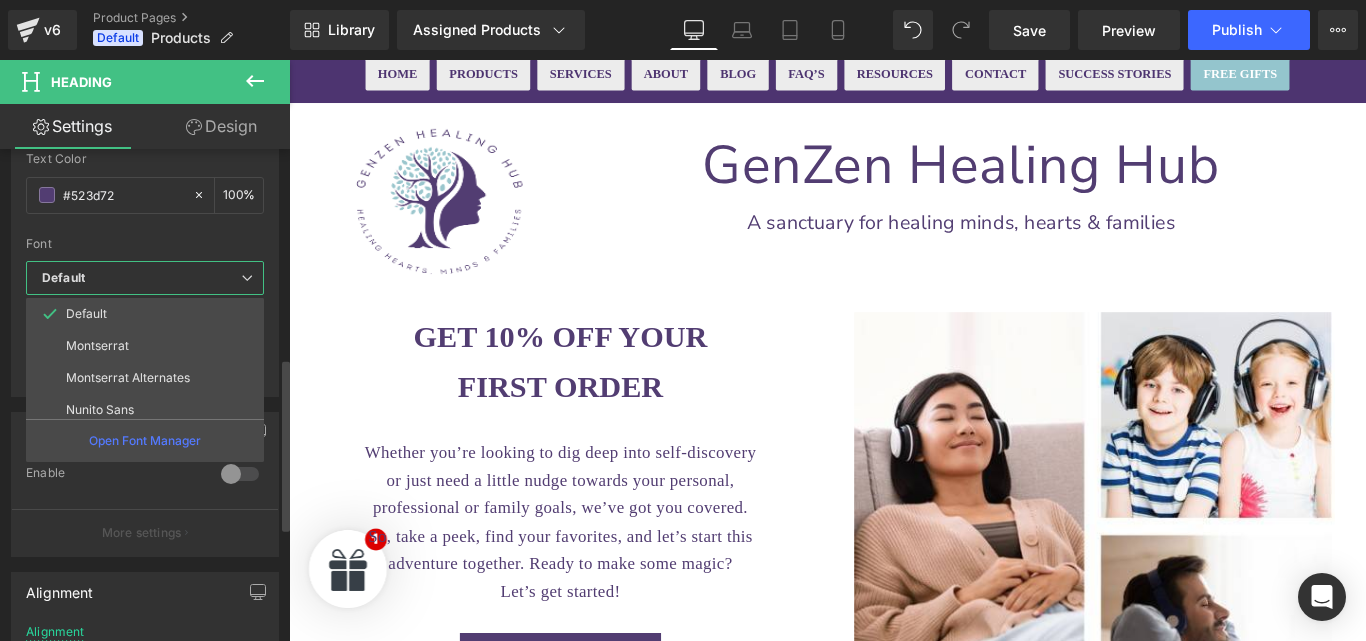 click at bounding box center [247, 278] 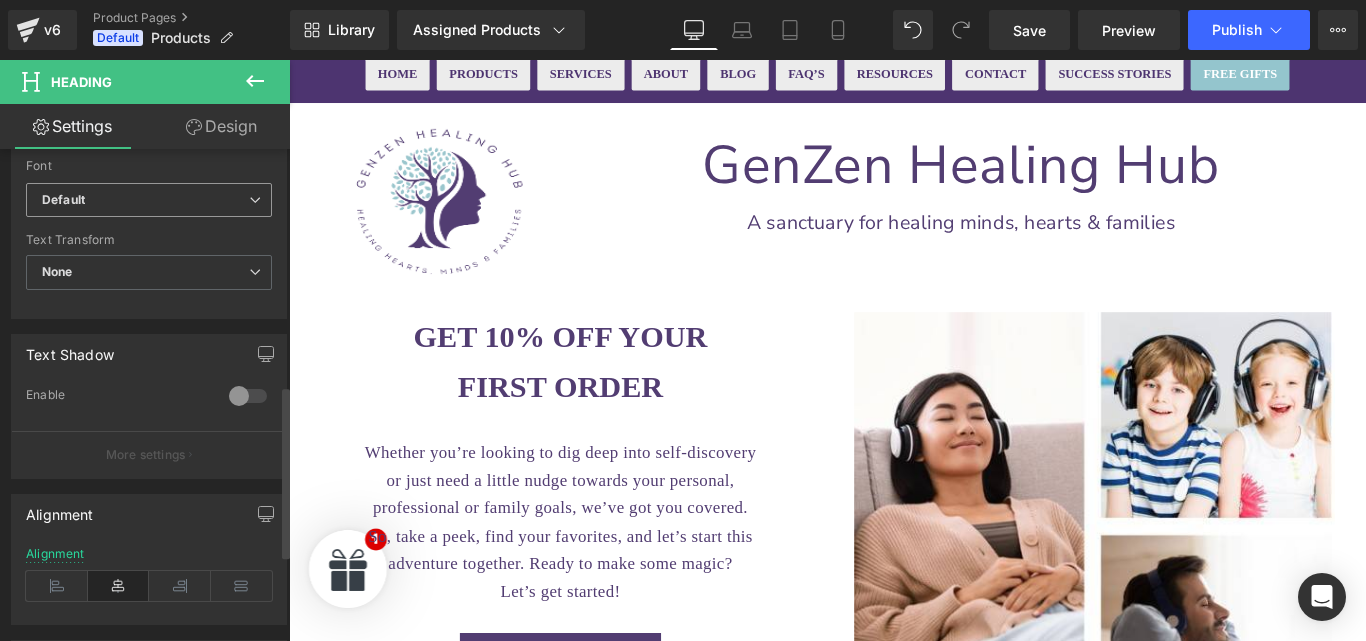 scroll, scrollTop: 677, scrollLeft: 0, axis: vertical 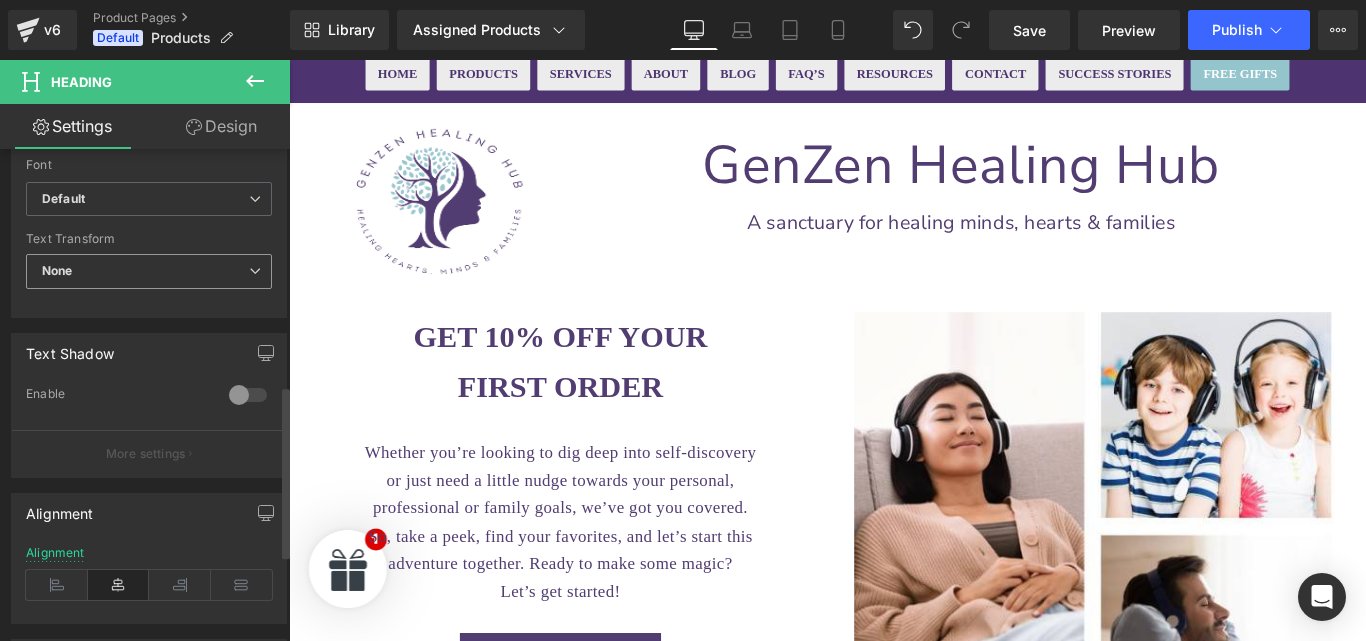 click on "None" at bounding box center [149, 271] 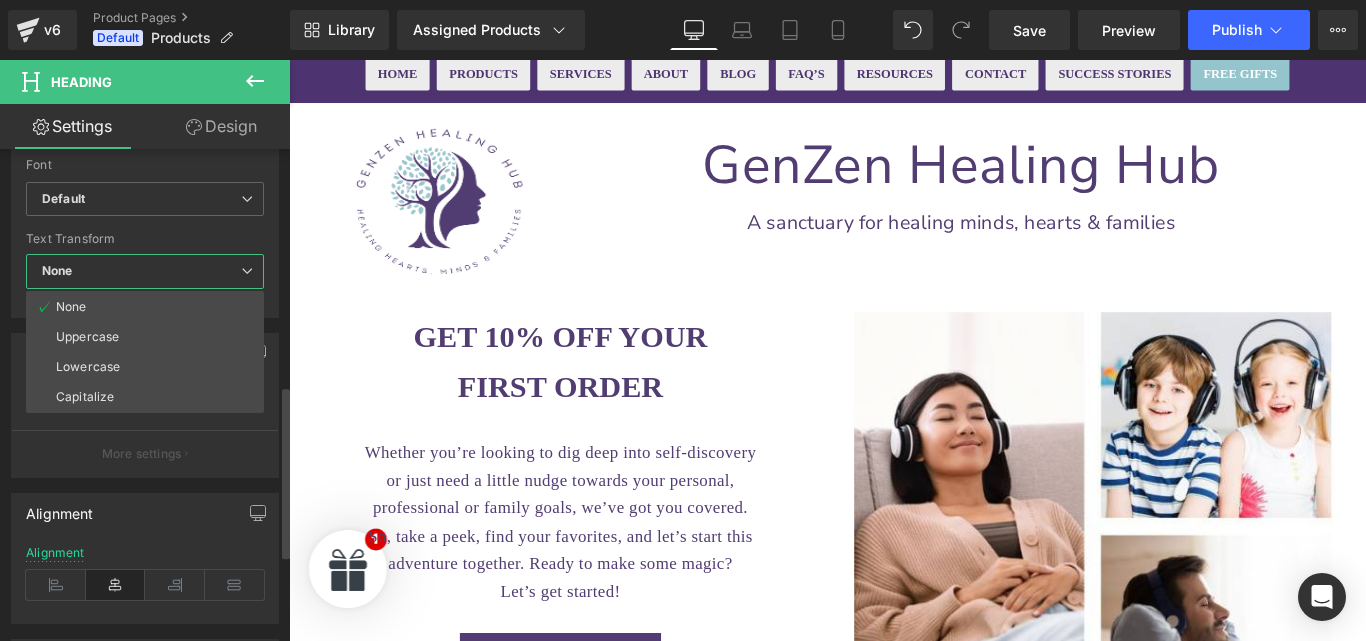 click on "None" at bounding box center (145, 271) 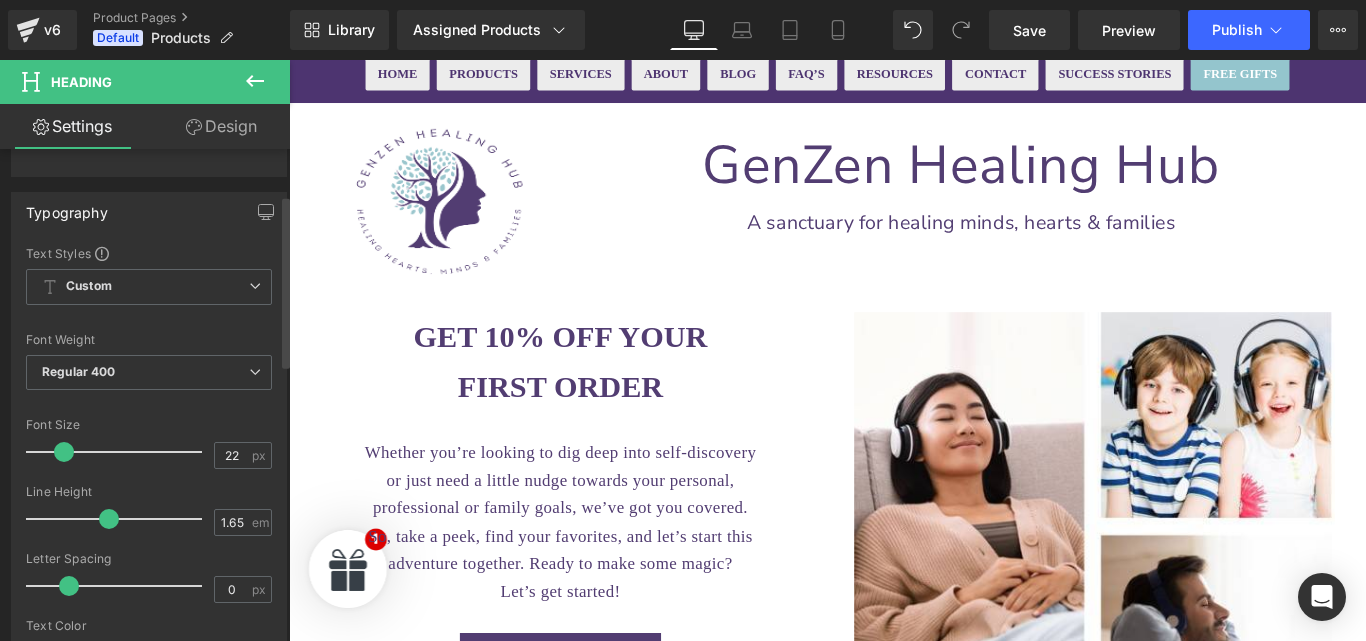 scroll, scrollTop: 123, scrollLeft: 0, axis: vertical 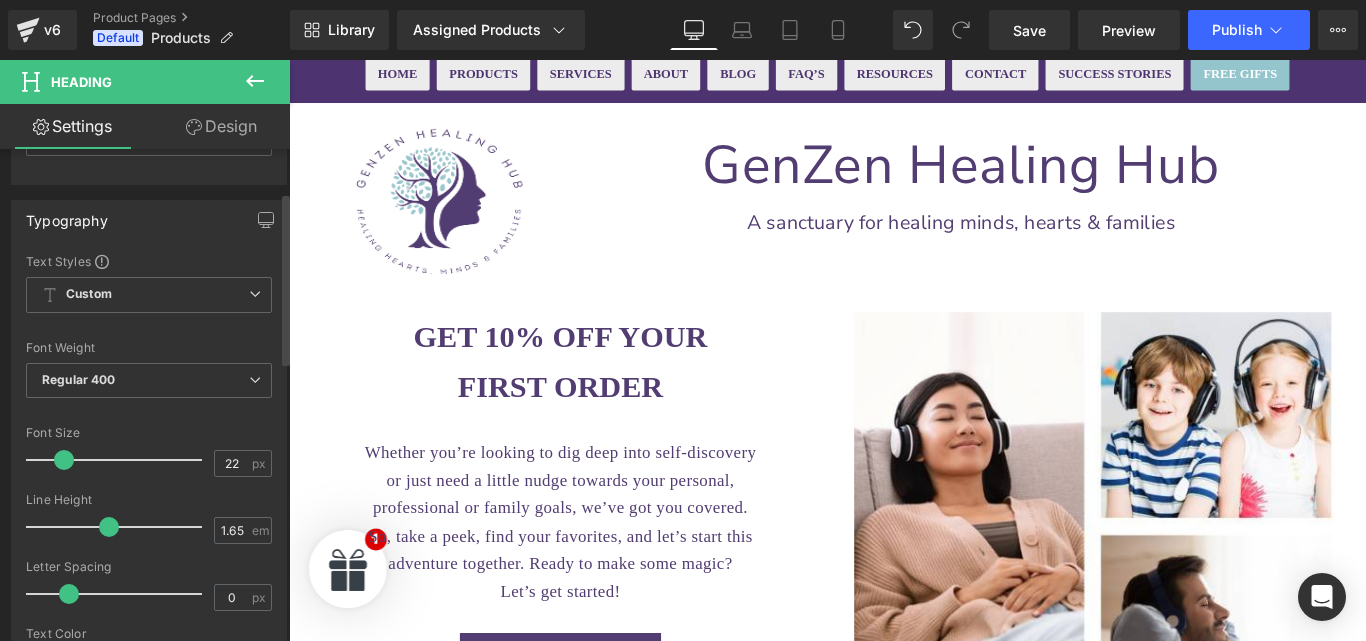 click on "Custom
Setup Global Style" at bounding box center [149, 295] 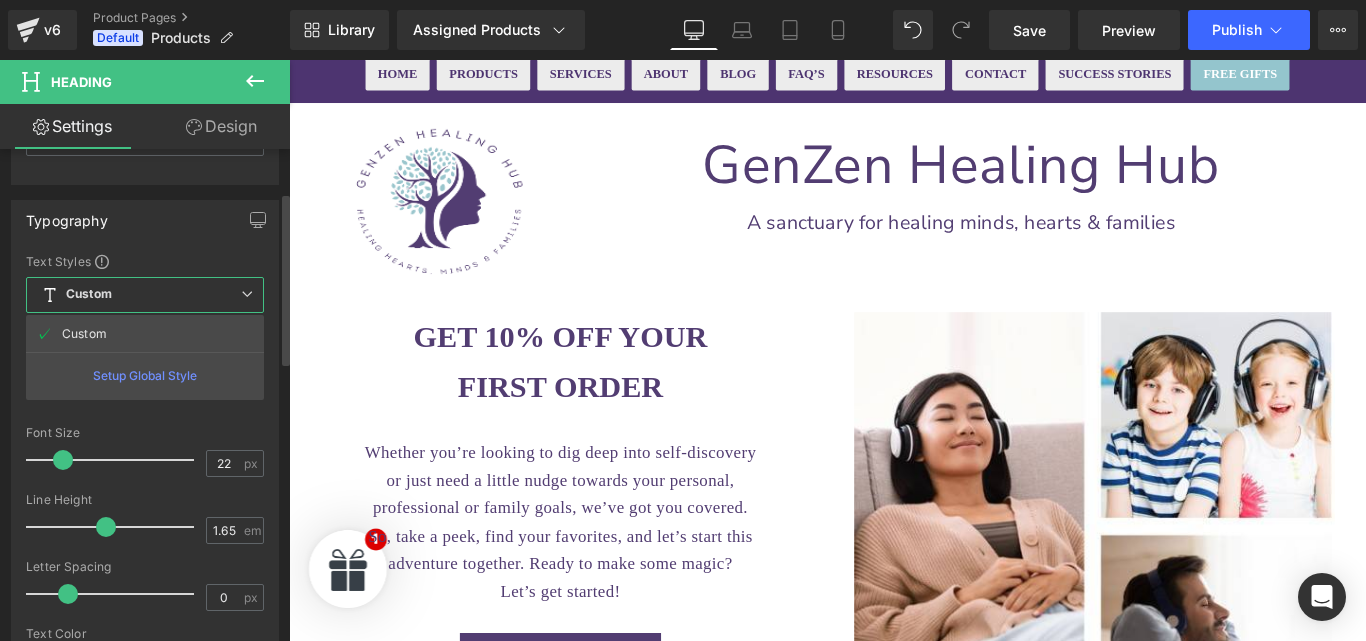 click on "Custom
Setup Global Style" at bounding box center (145, 295) 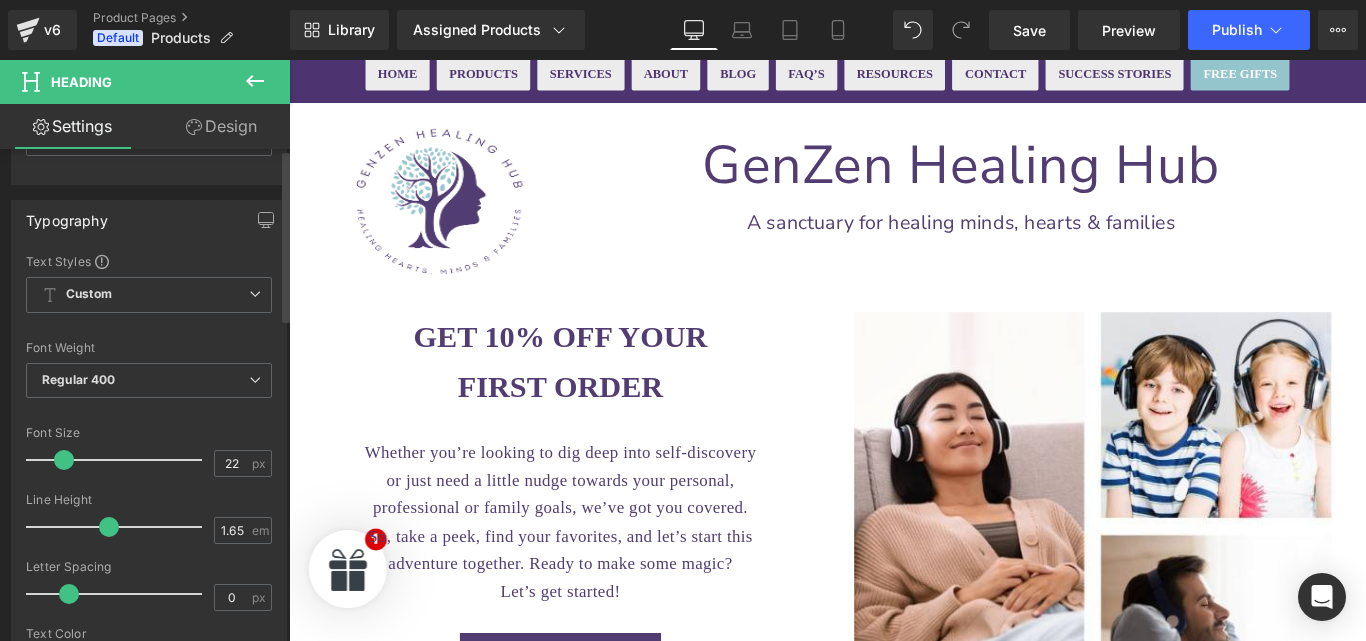 scroll, scrollTop: 0, scrollLeft: 0, axis: both 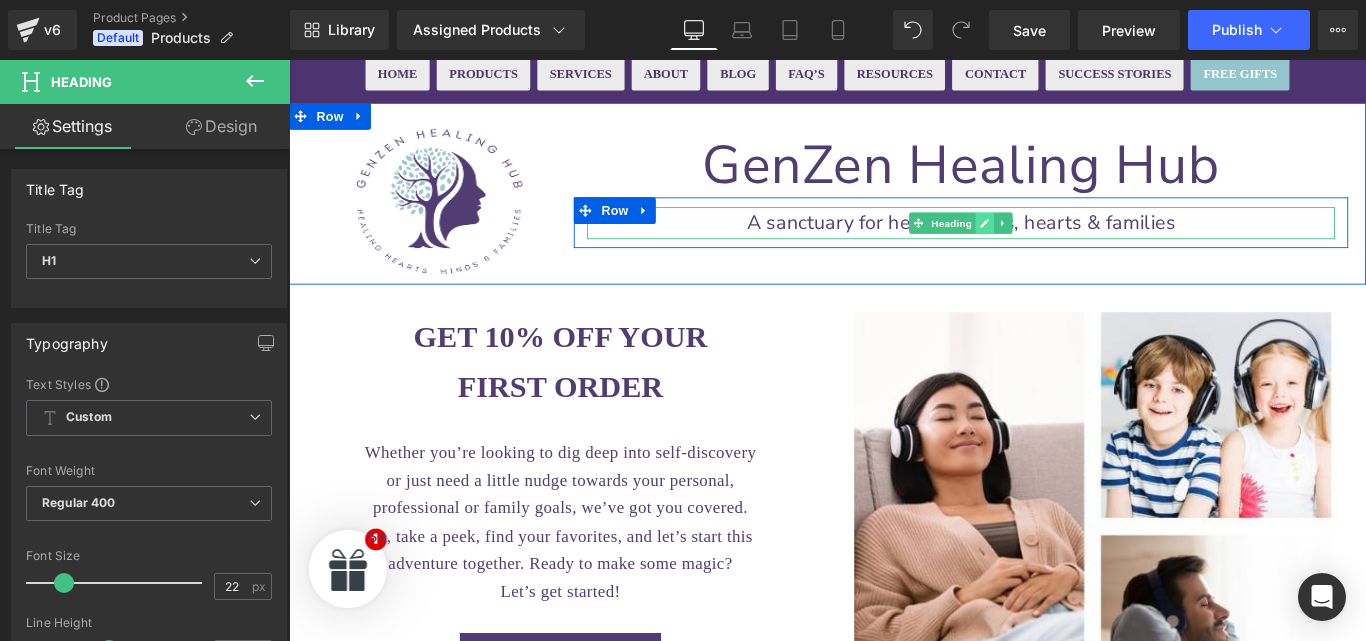 click 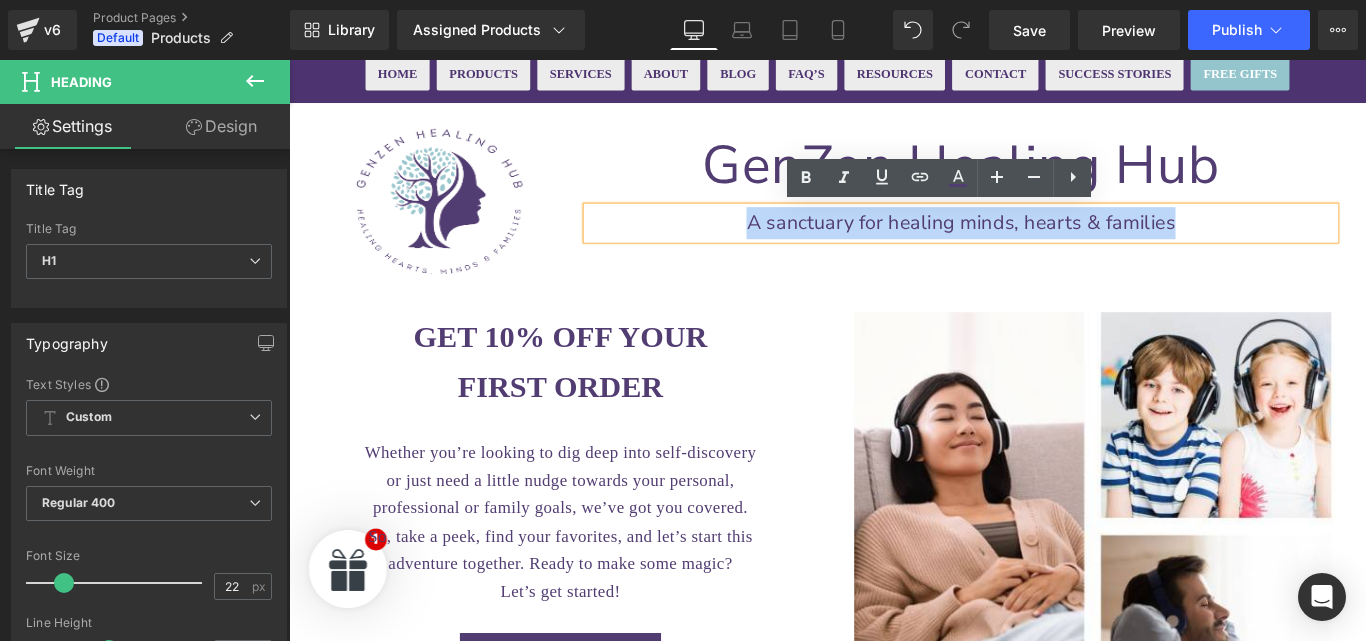 drag, startPoint x: 803, startPoint y: 242, endPoint x: 1272, endPoint y: 244, distance: 469.00427 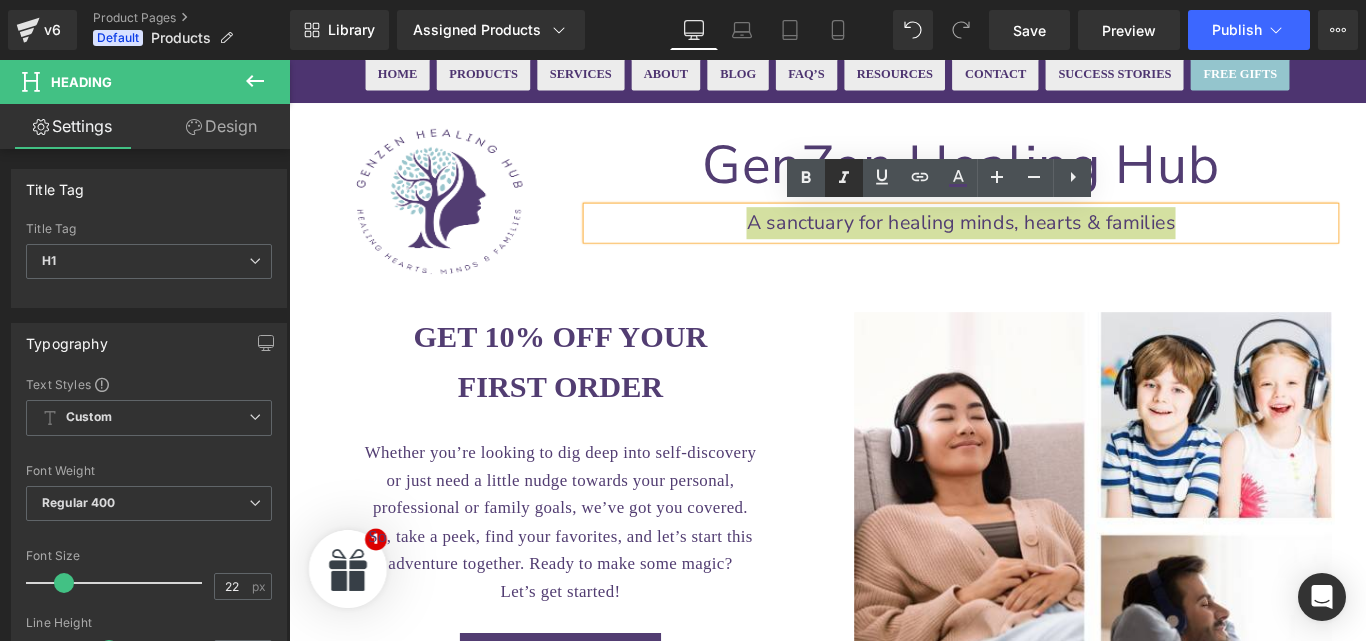 click 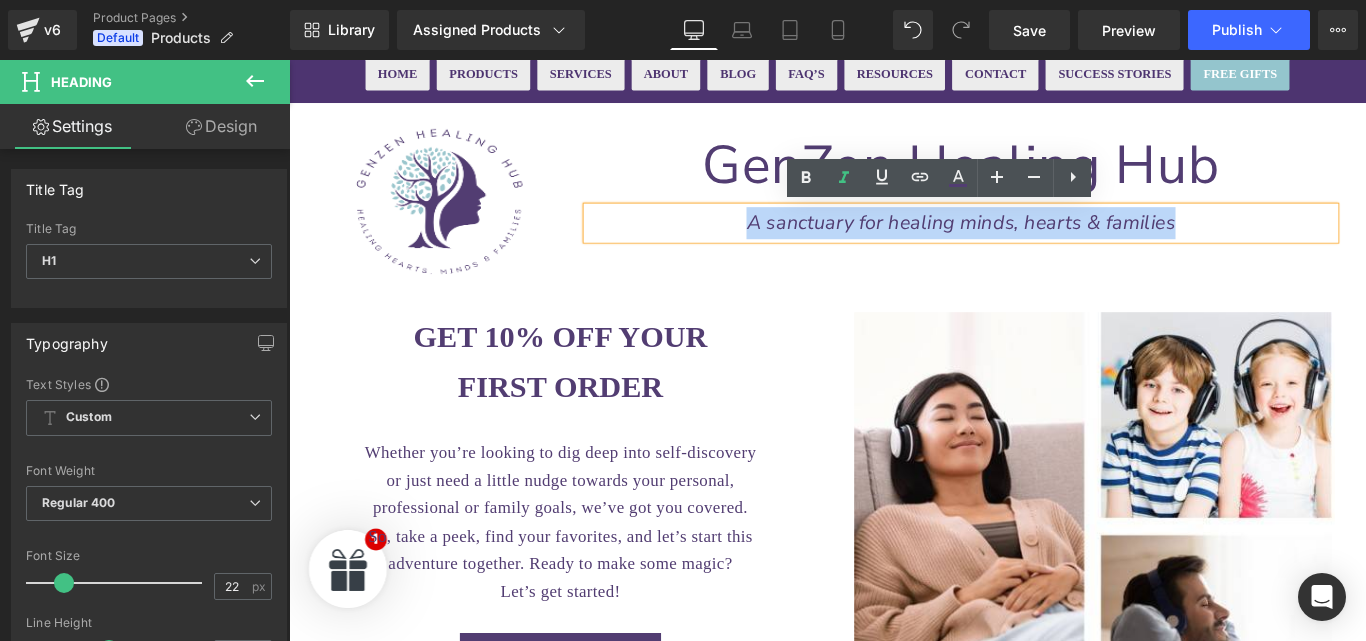 click on "Image         GenZen Healing Hub Heading         A sanctuary for healing minds, hearts & families Heading         Row         Row" at bounding box center (894, 211) 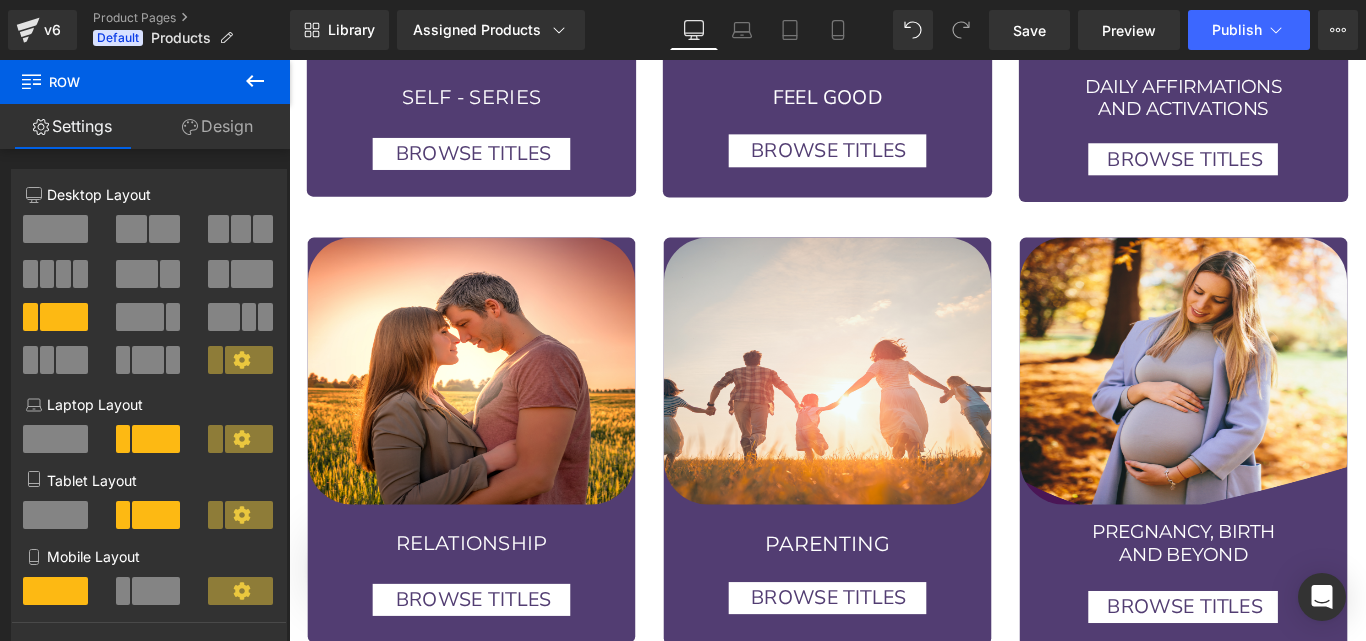 scroll, scrollTop: 2976, scrollLeft: 0, axis: vertical 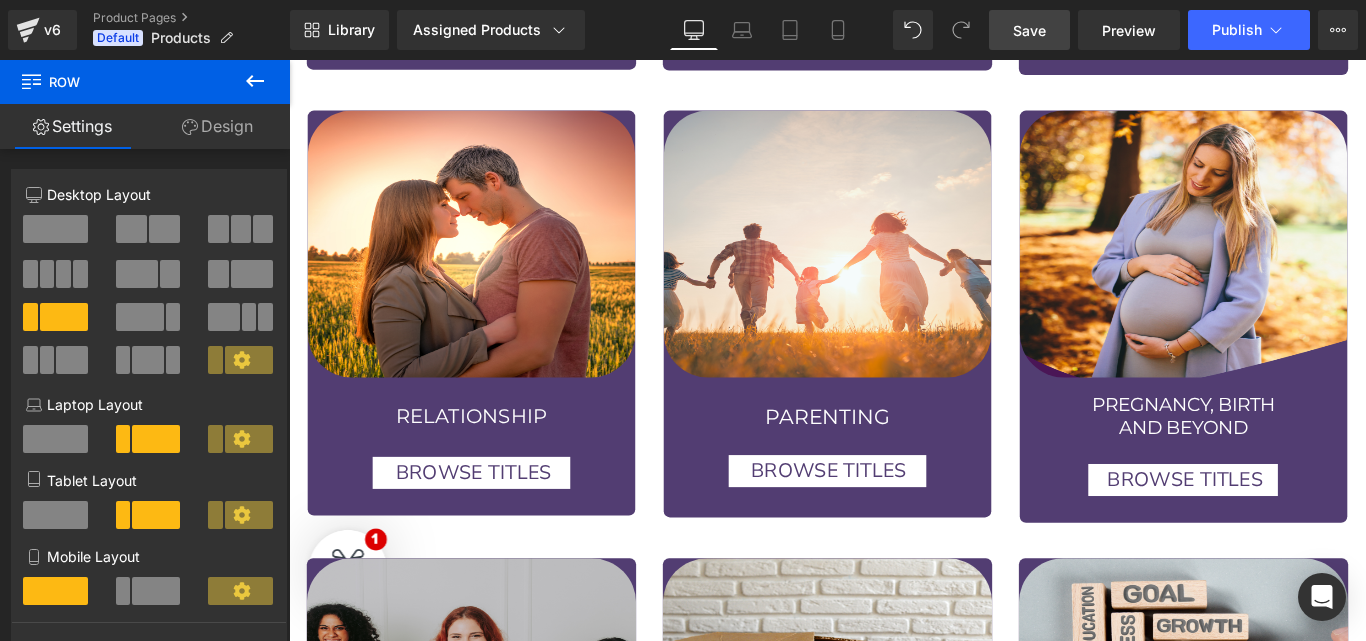 click on "Save" at bounding box center [1029, 30] 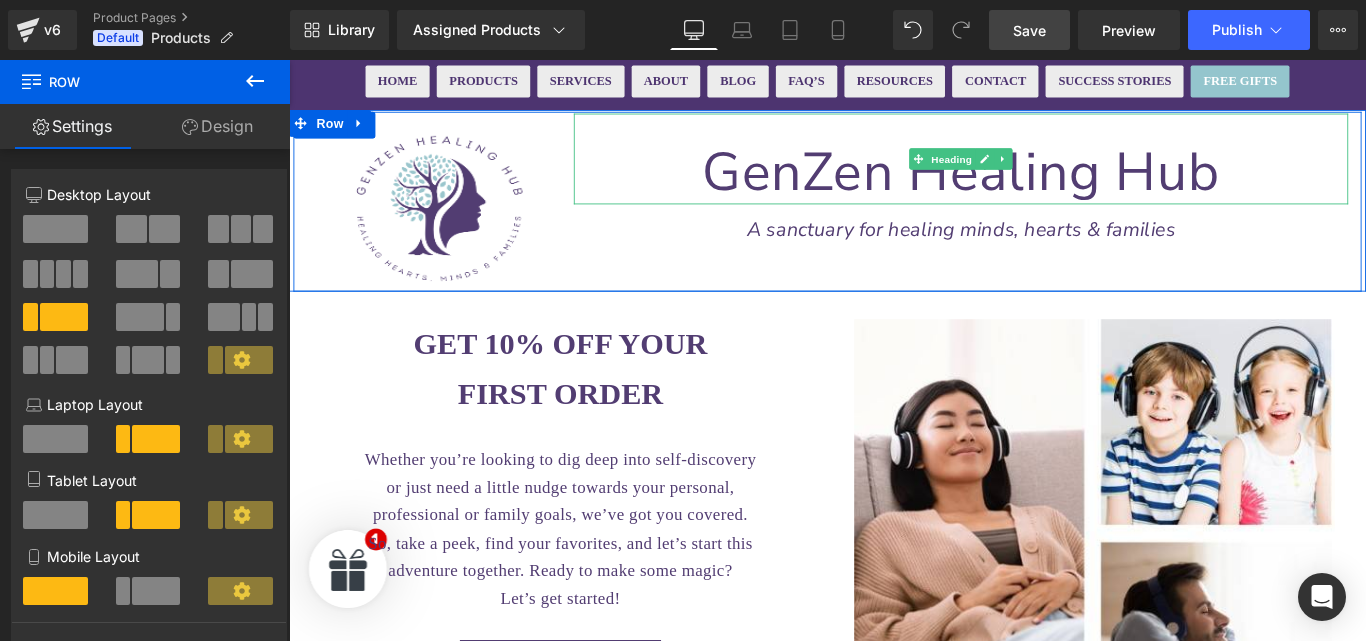 scroll, scrollTop: 54, scrollLeft: 0, axis: vertical 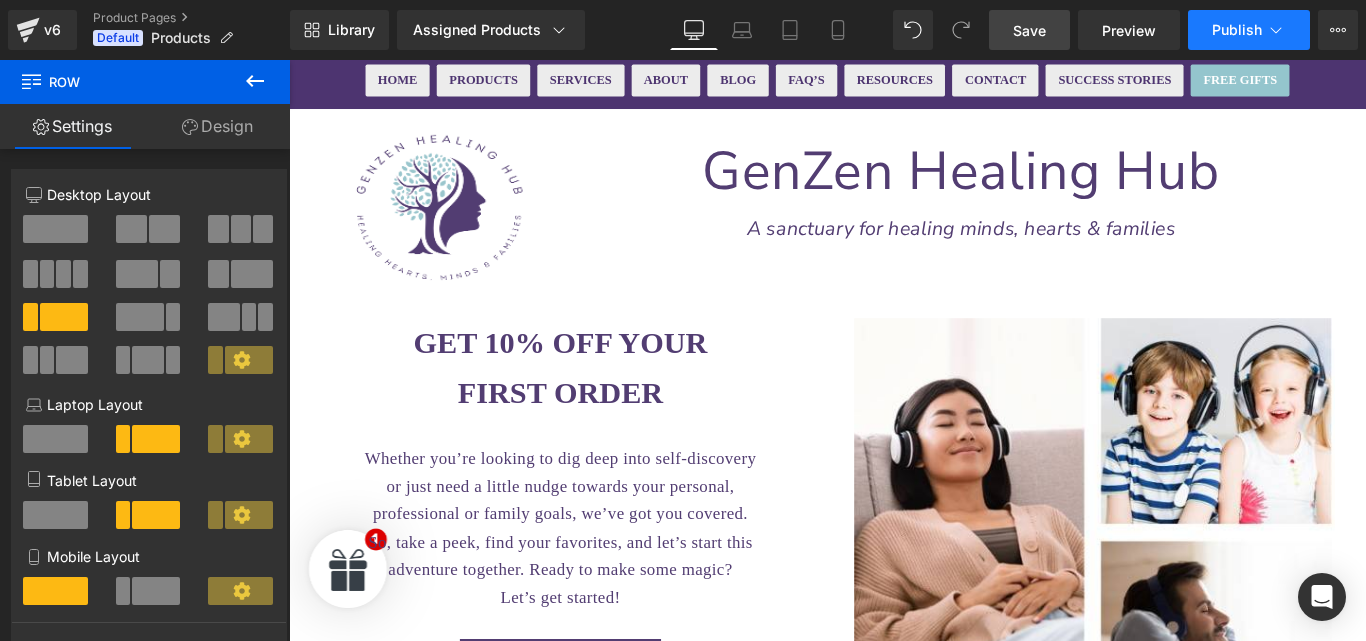 click 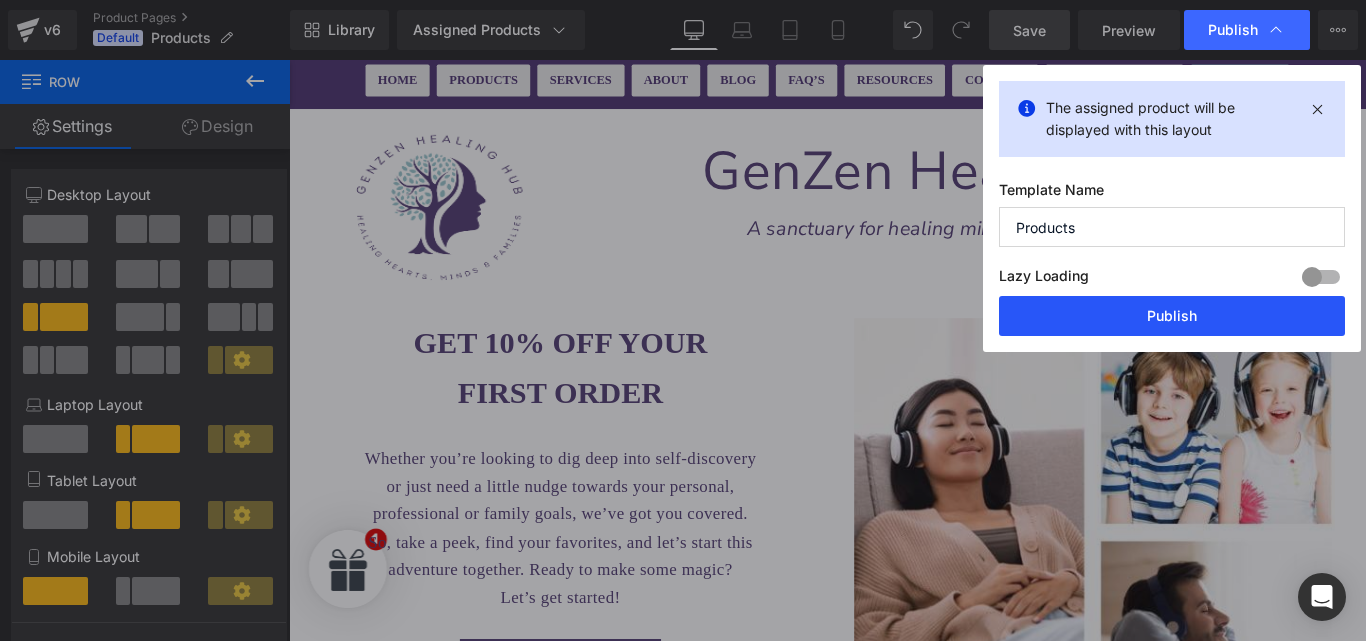 click on "Publish" at bounding box center (1172, 316) 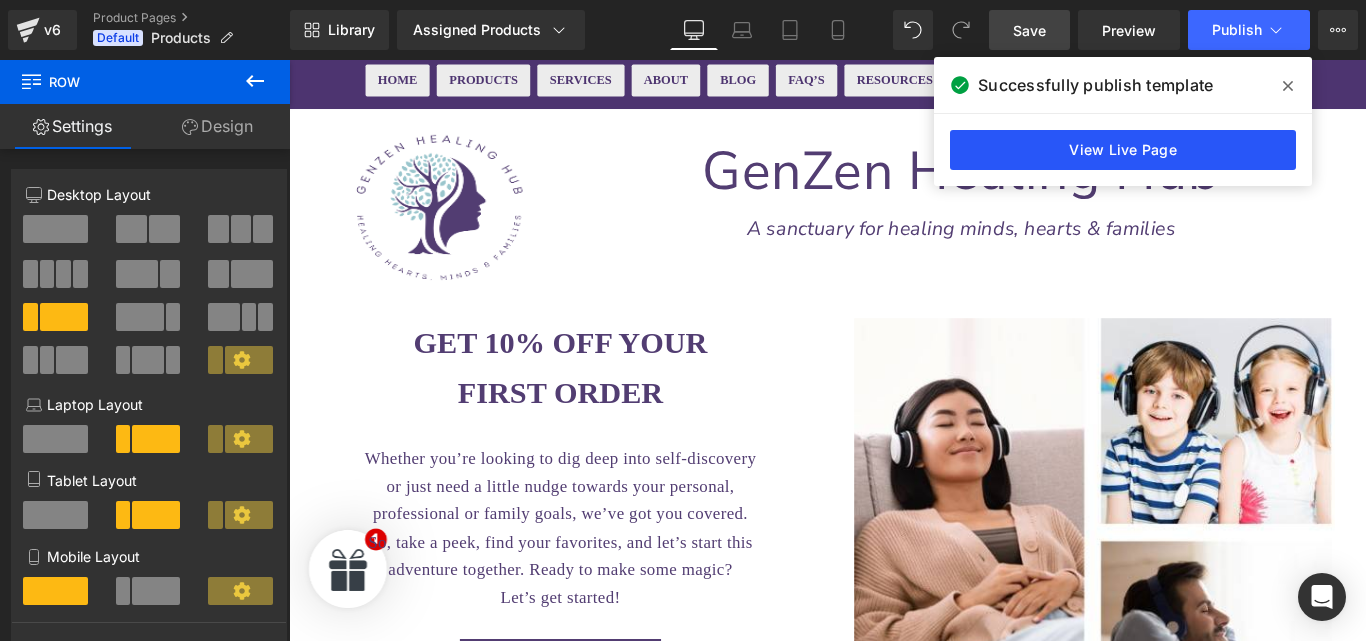 click on "View Live Page" at bounding box center [1123, 150] 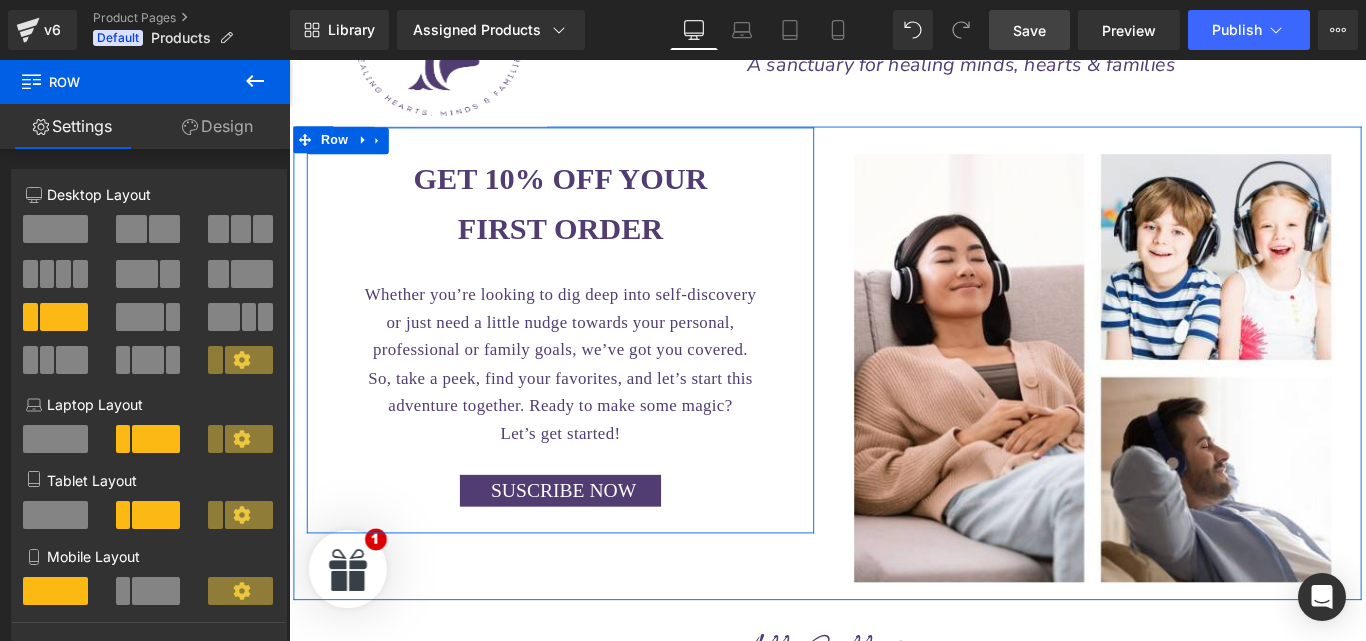 scroll, scrollTop: 0, scrollLeft: 0, axis: both 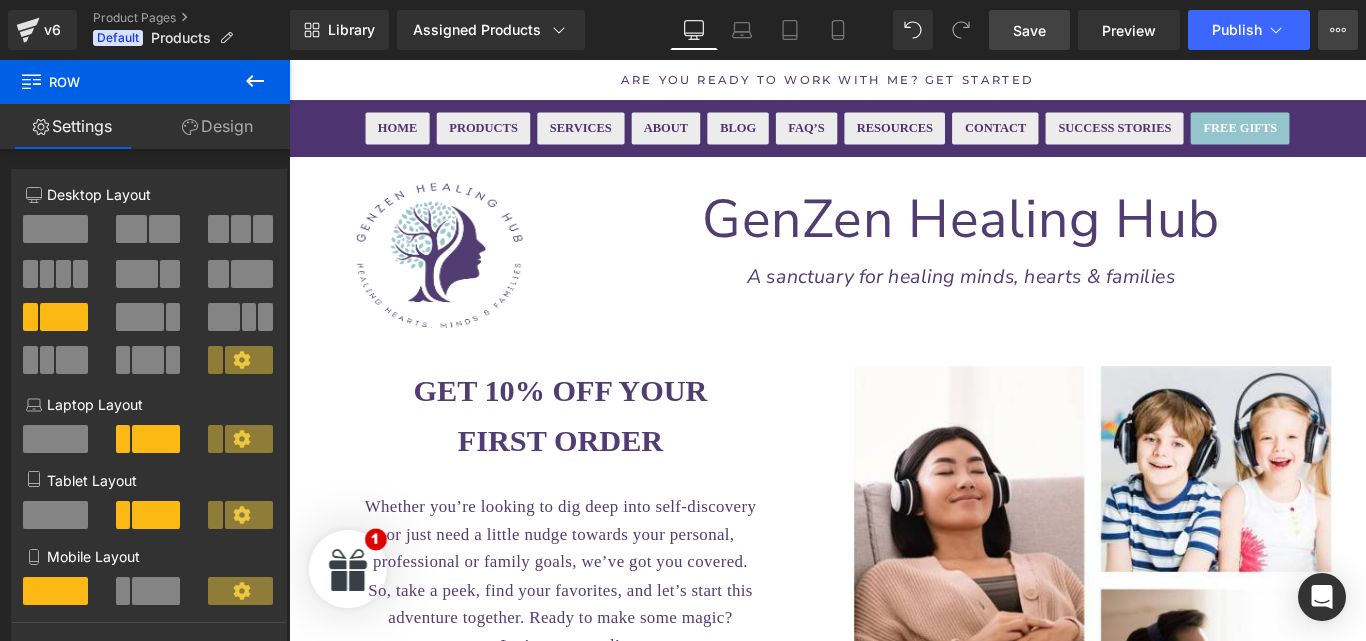 click on "View Live Page View with current Template Save Template to Library Schedule Publish Publish Settings Shortcuts" at bounding box center (1338, 30) 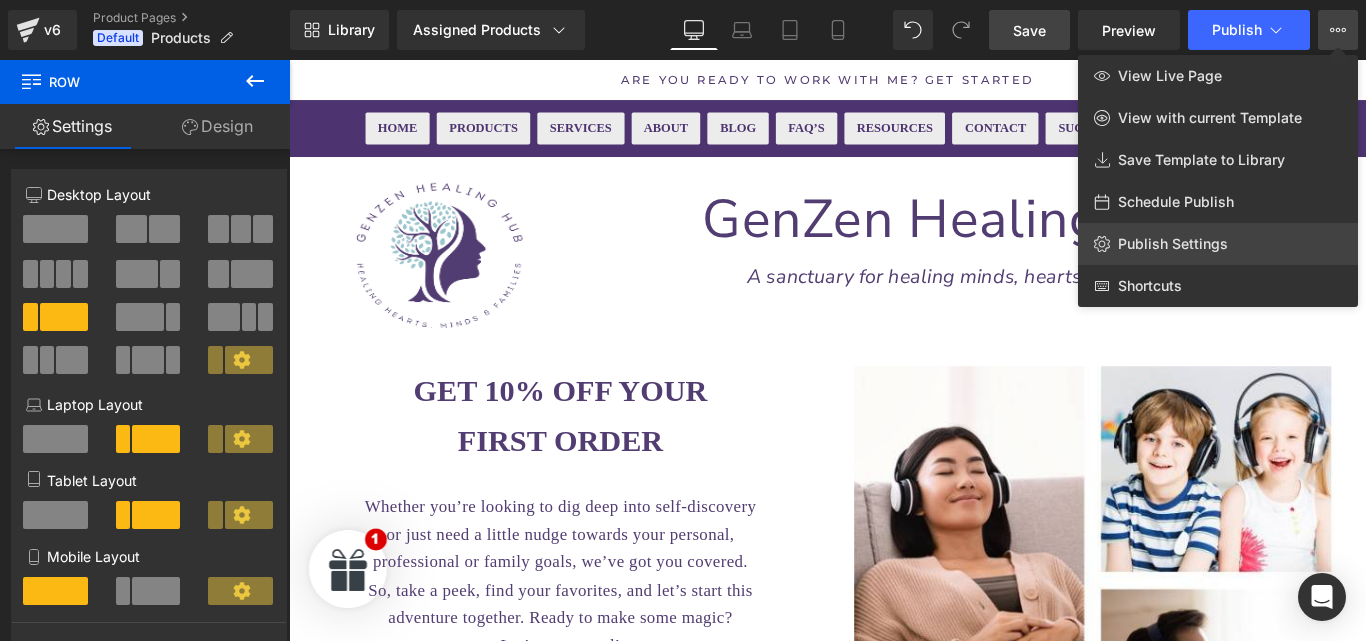 click on "Publish Settings" at bounding box center [1173, 244] 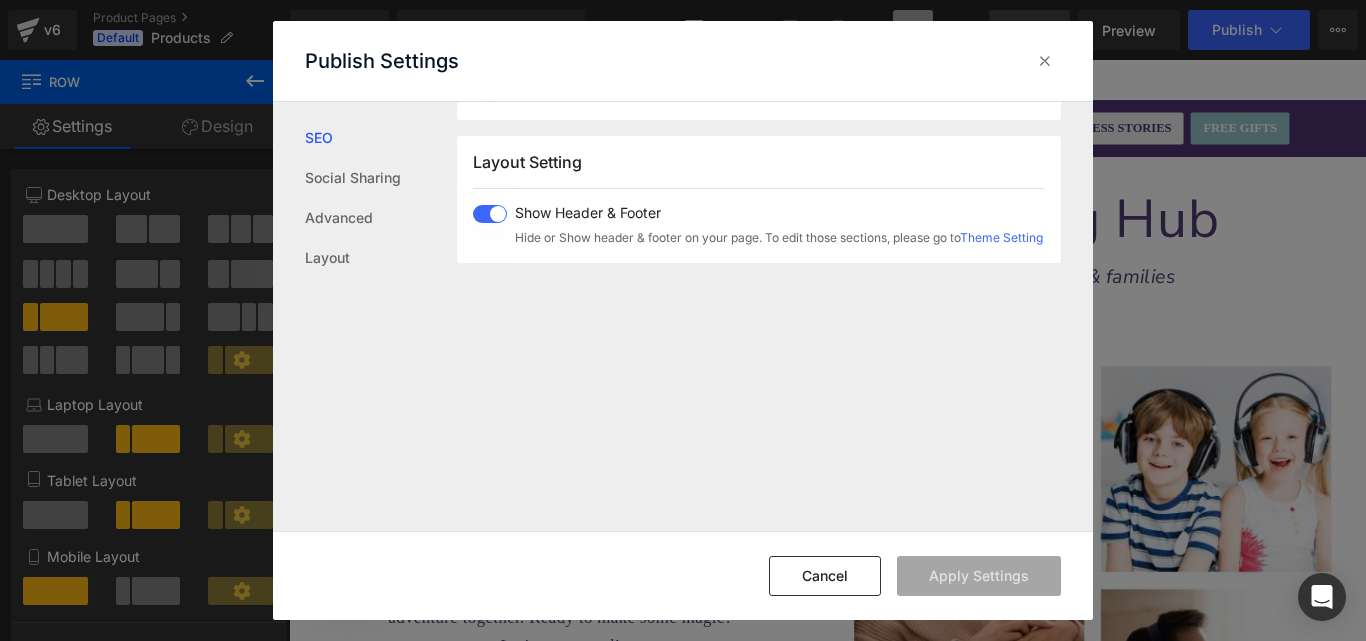 scroll, scrollTop: 0, scrollLeft: 0, axis: both 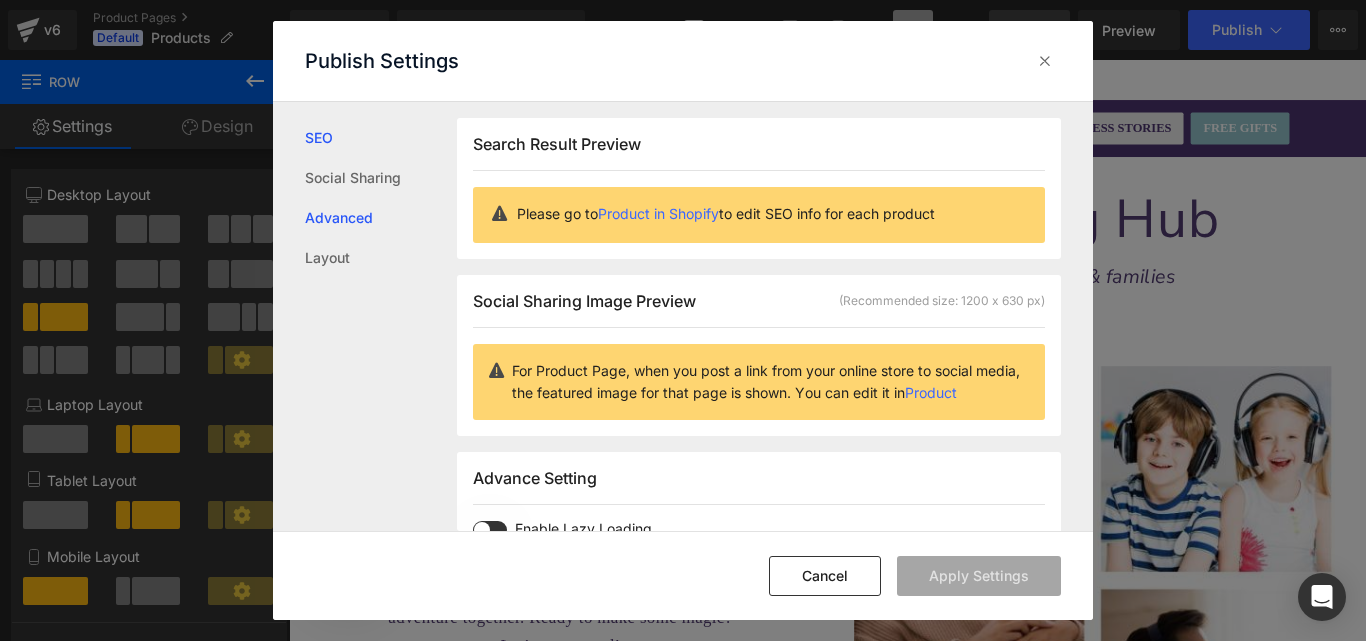 click on "Advanced" at bounding box center [381, 218] 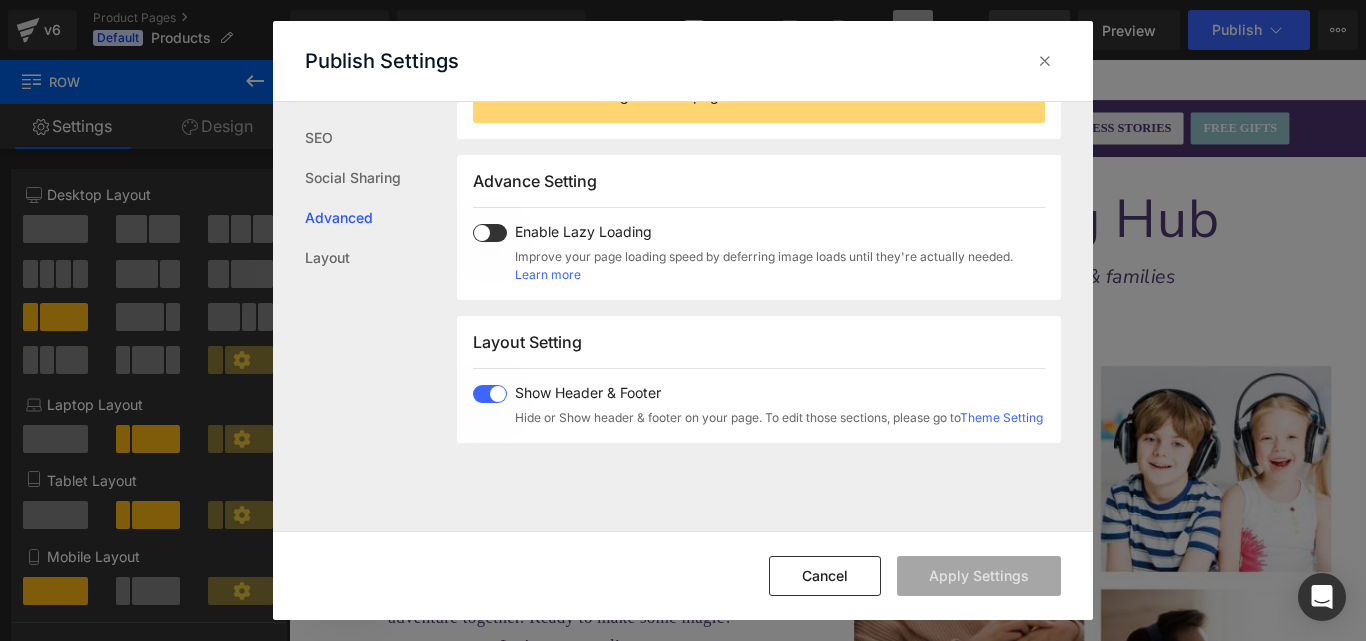scroll, scrollTop: 335, scrollLeft: 0, axis: vertical 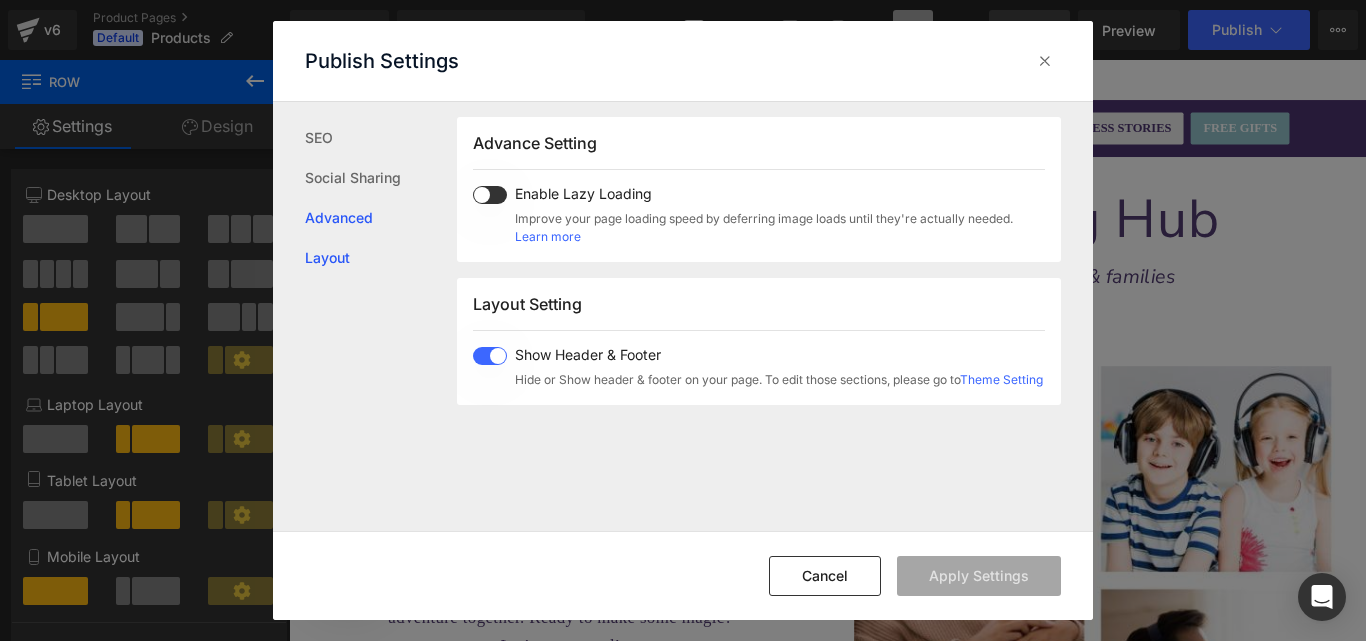 click on "Layout" at bounding box center (381, 258) 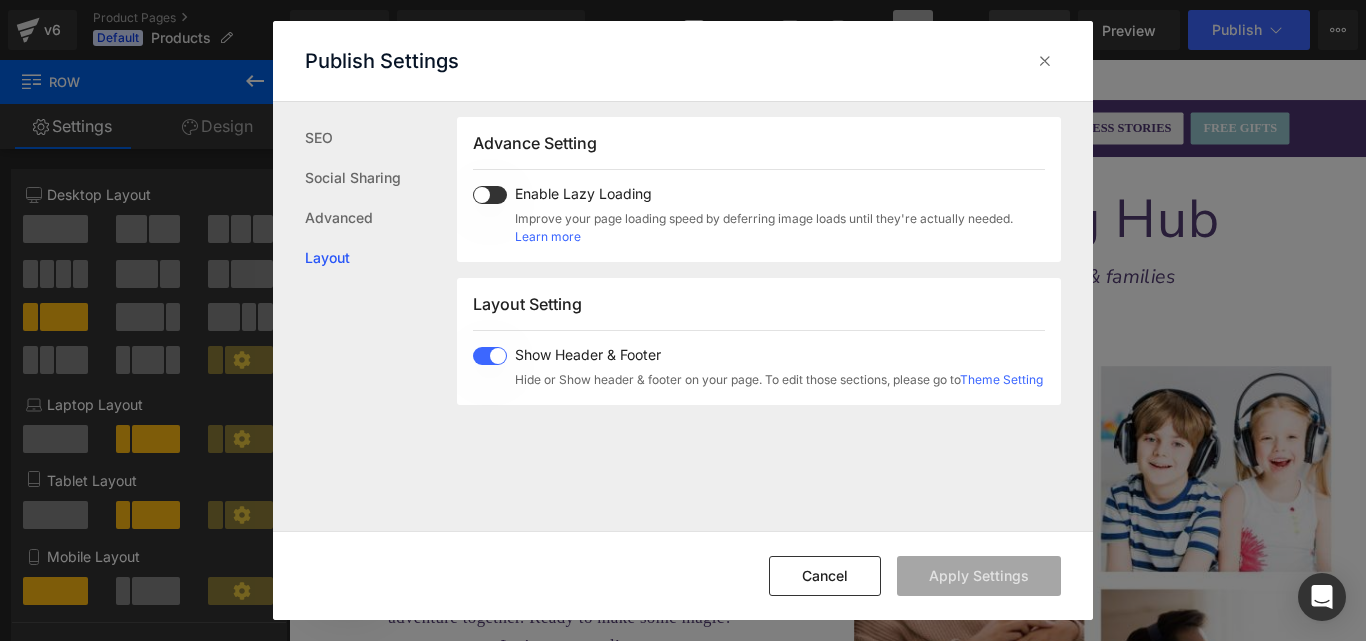scroll, scrollTop: 495, scrollLeft: 0, axis: vertical 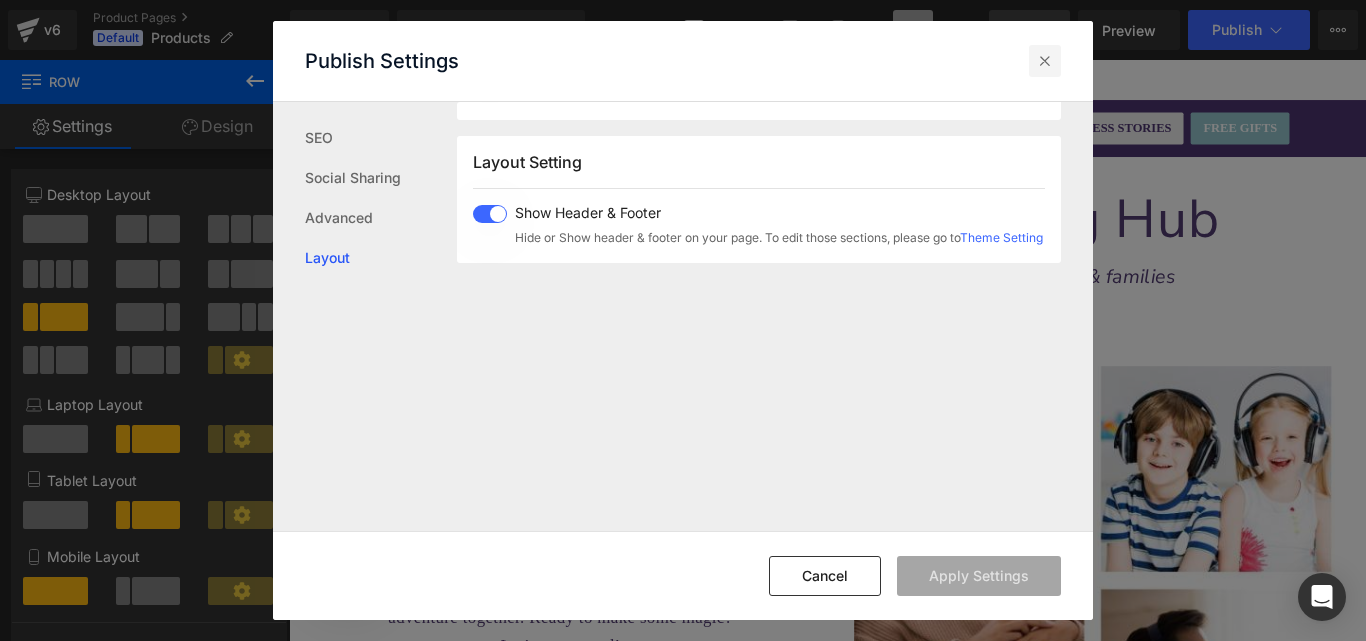 click at bounding box center [1045, 61] 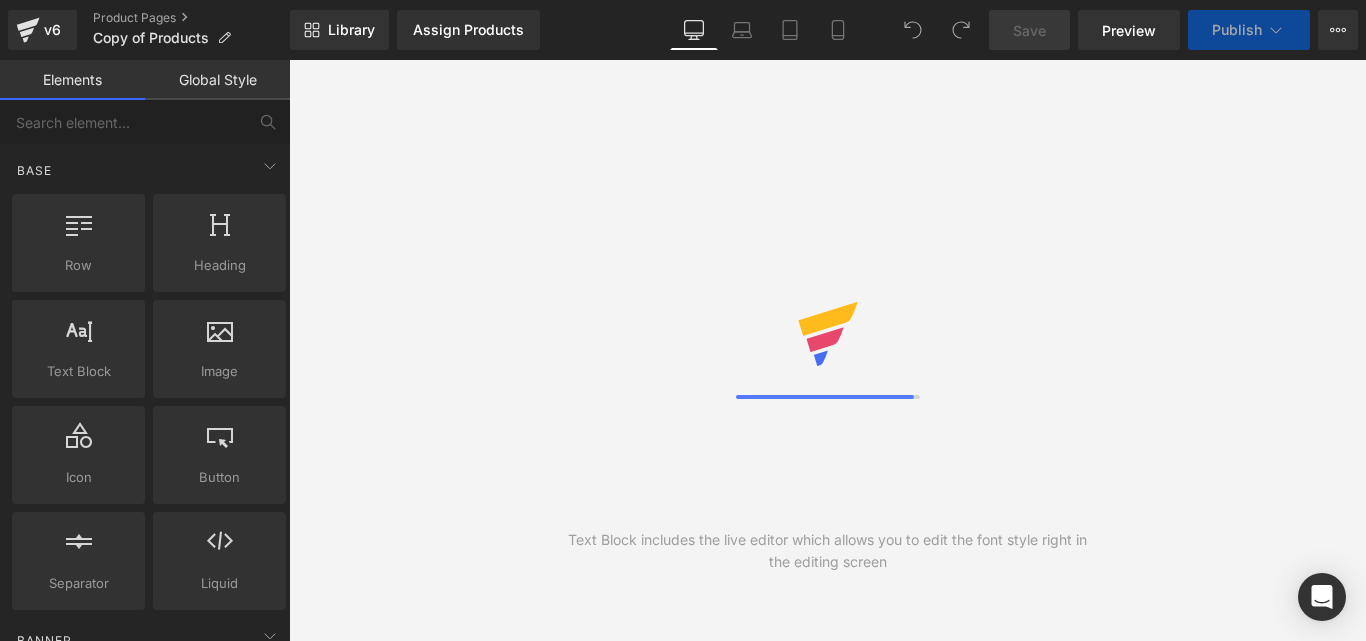 scroll, scrollTop: 0, scrollLeft: 0, axis: both 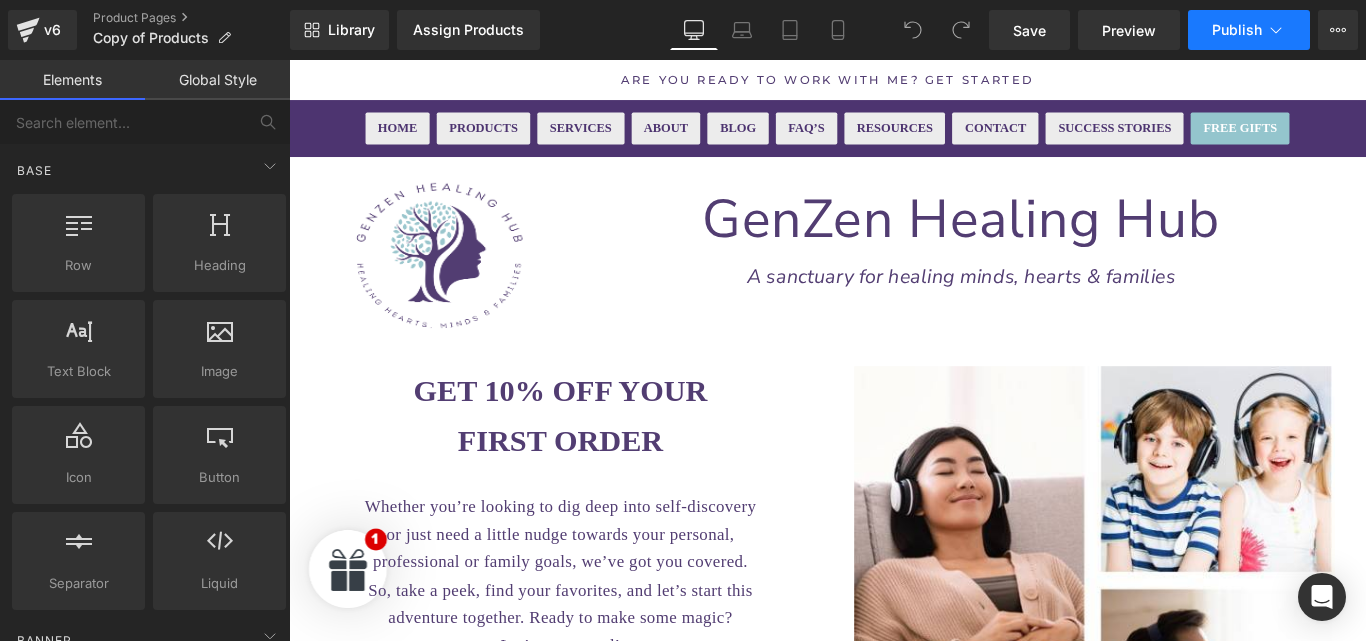 click on "Publish" at bounding box center [1237, 30] 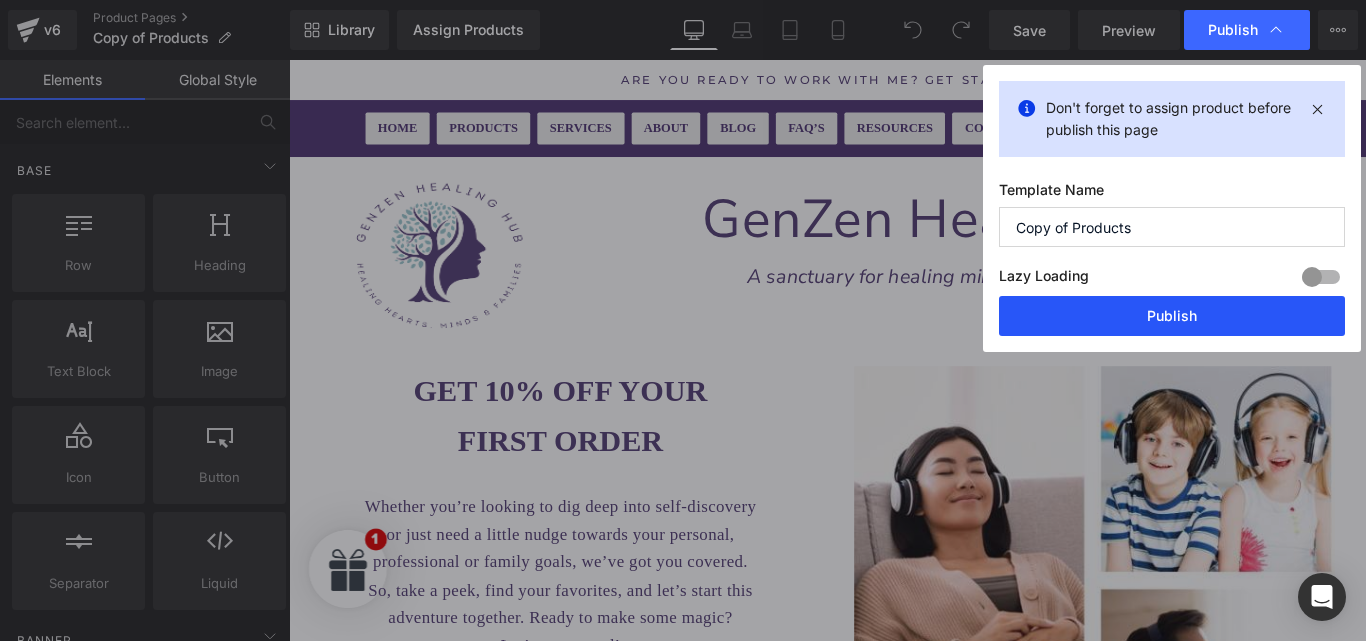 click on "Publish" at bounding box center [1172, 316] 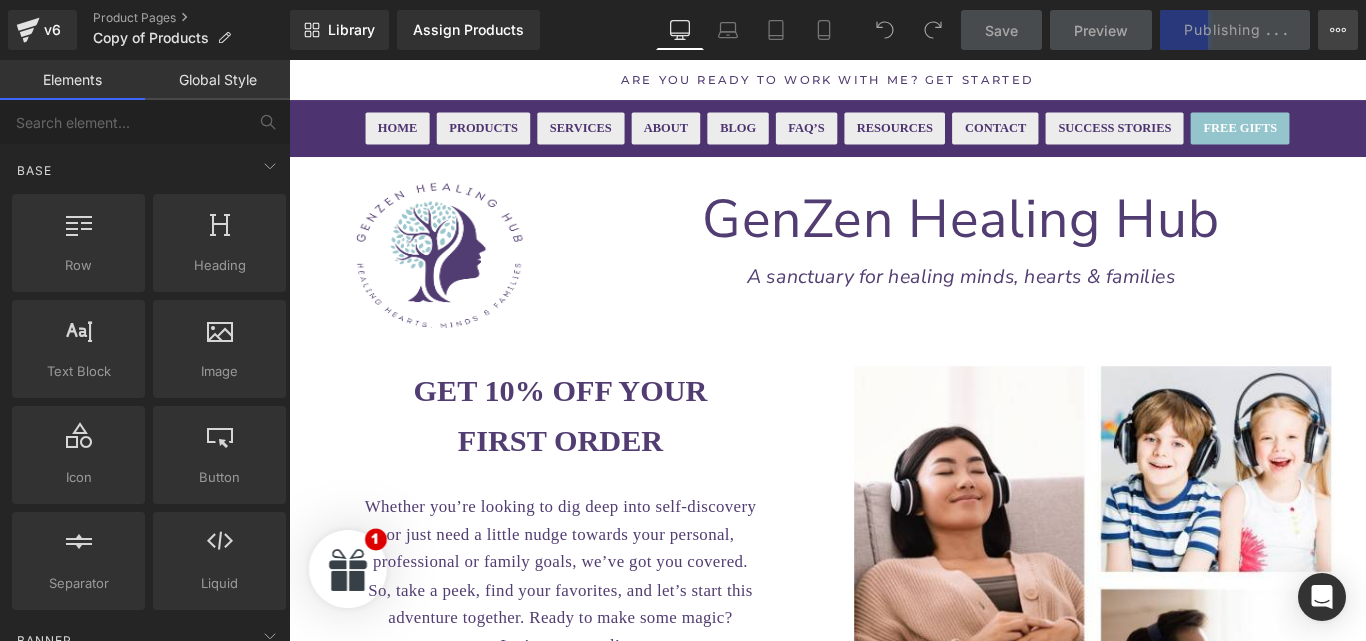 click 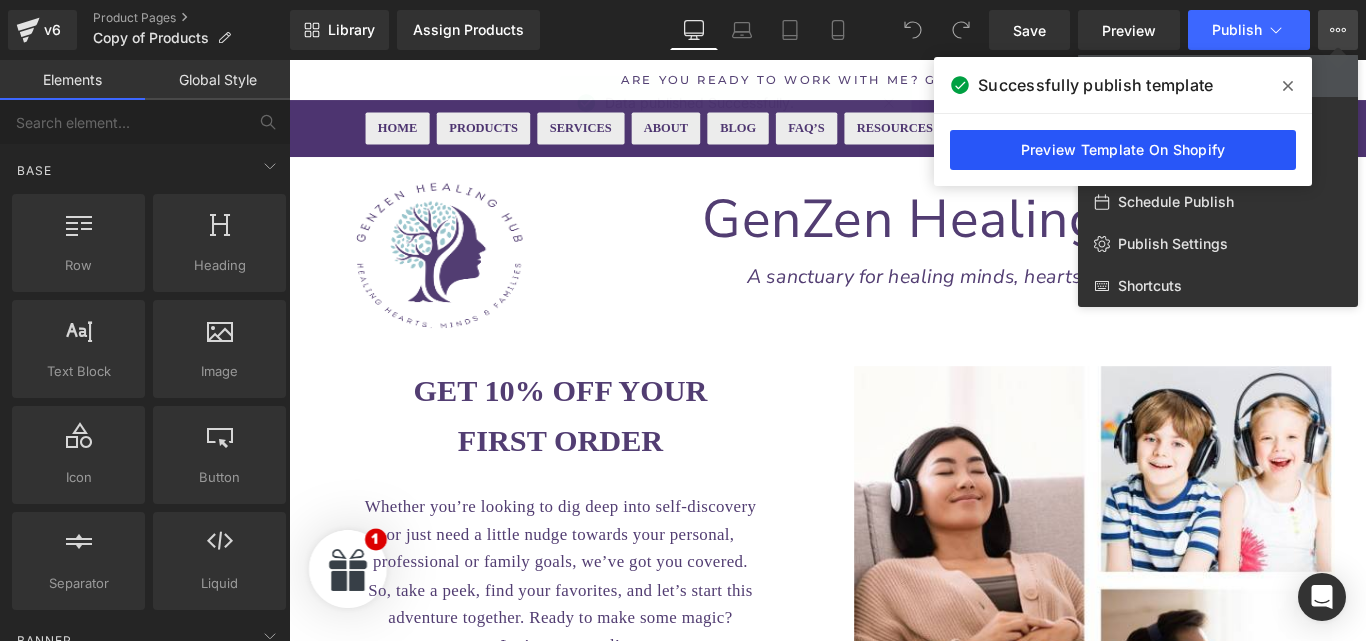 click on "Preview Template On Shopify" at bounding box center [1123, 150] 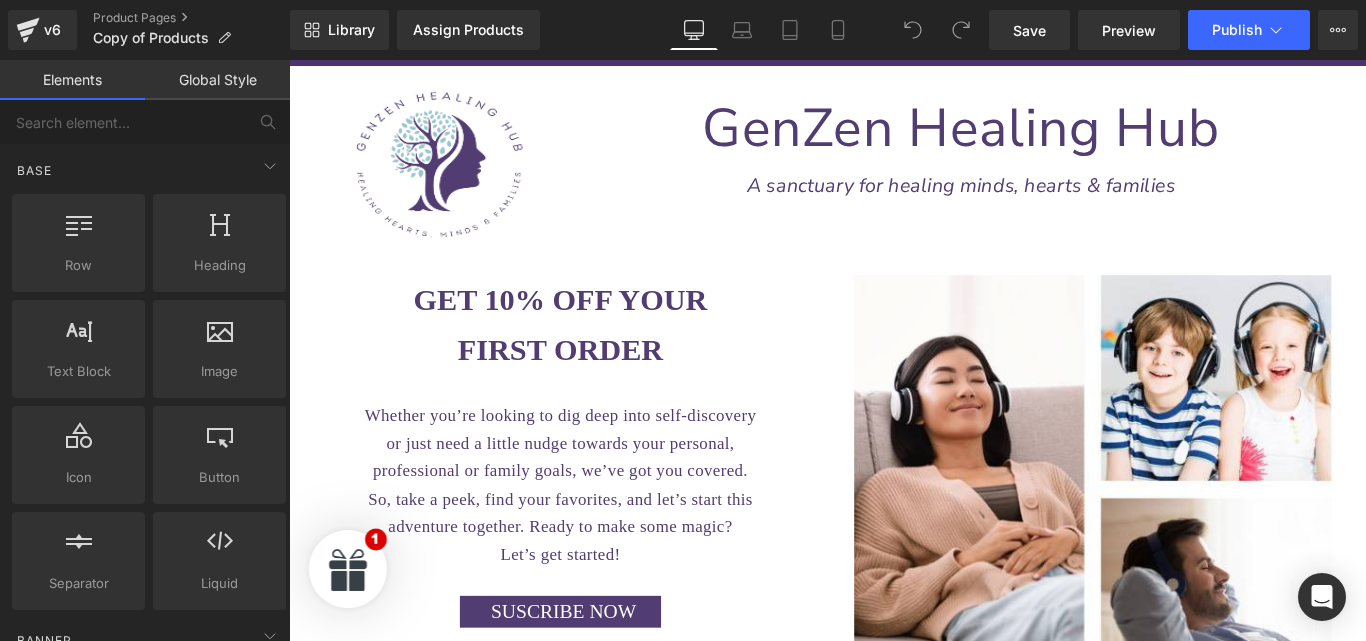 scroll, scrollTop: 0, scrollLeft: 0, axis: both 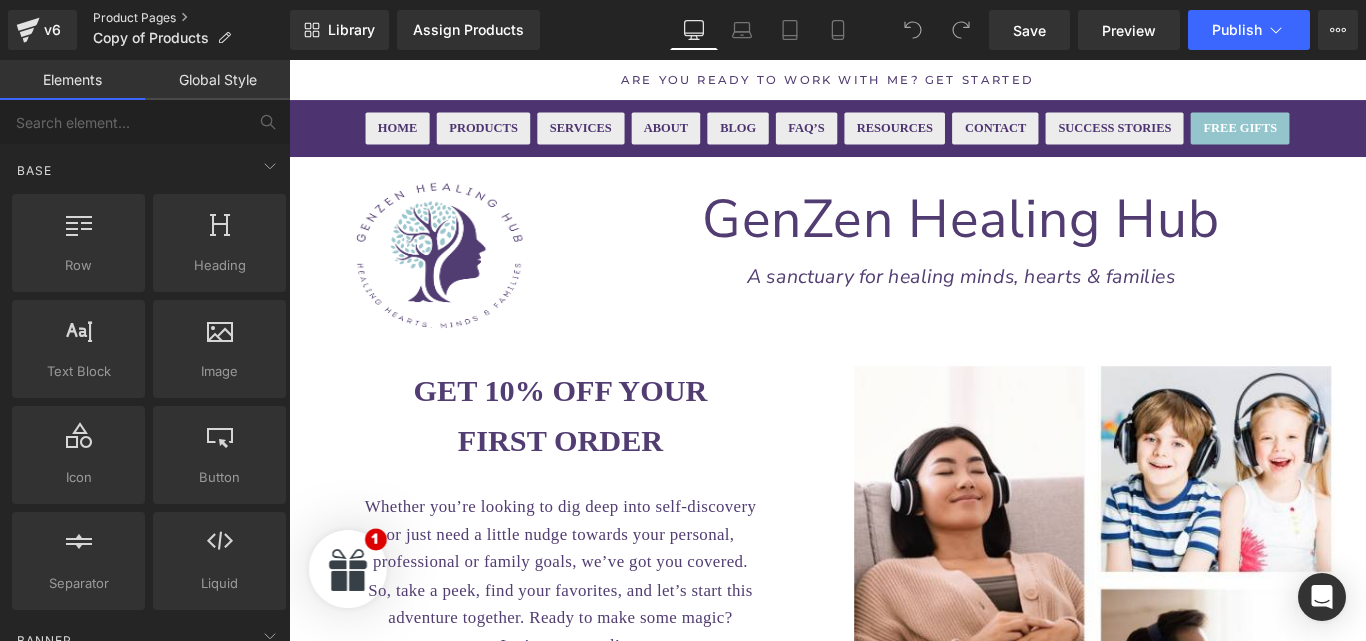click on "Product Pages" at bounding box center (191, 18) 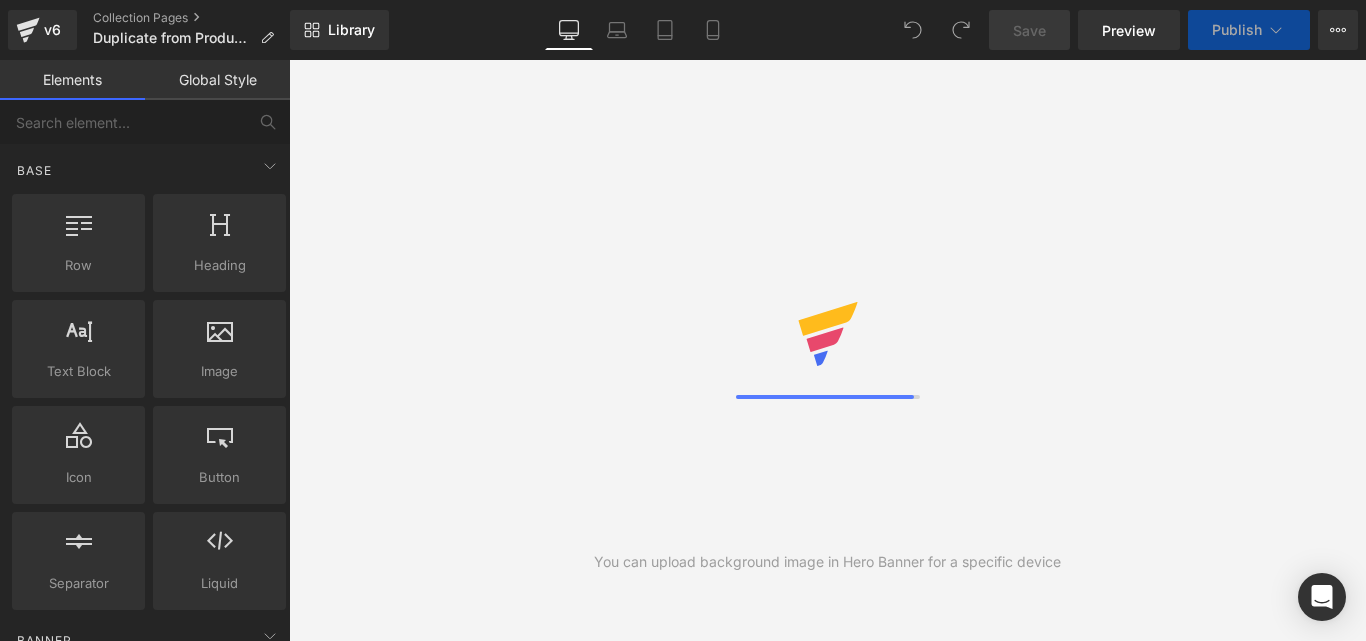 scroll, scrollTop: 0, scrollLeft: 0, axis: both 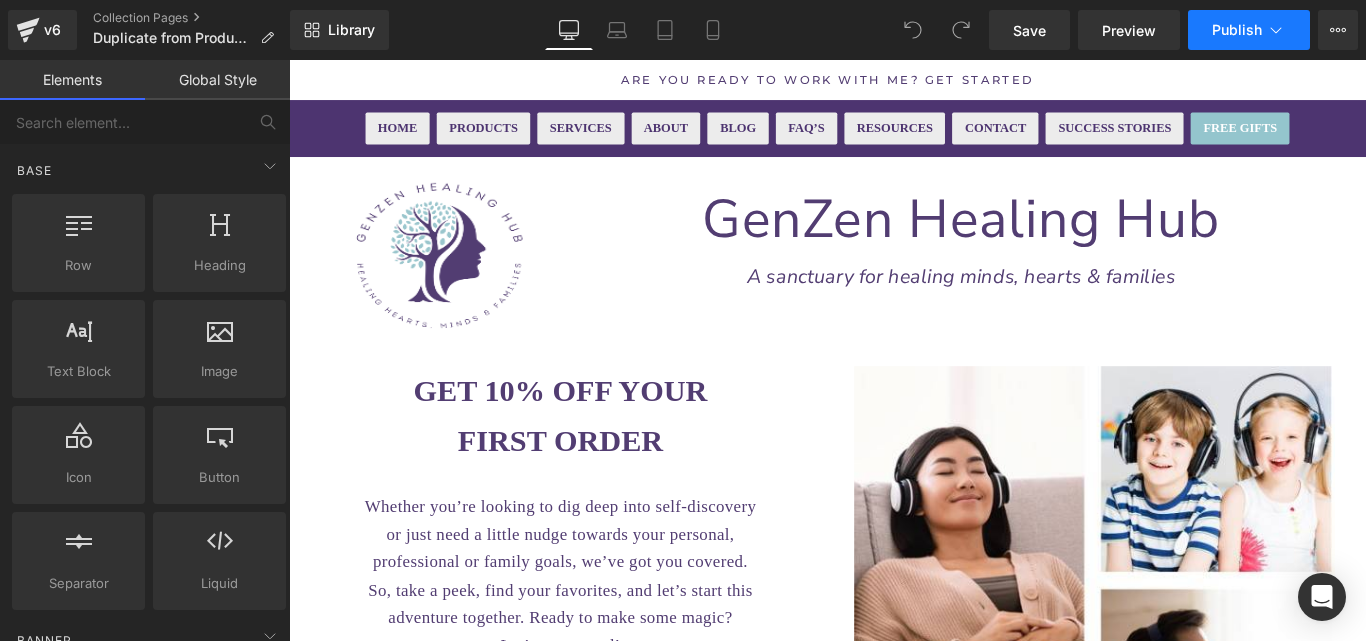 click on "Publish" at bounding box center [1237, 30] 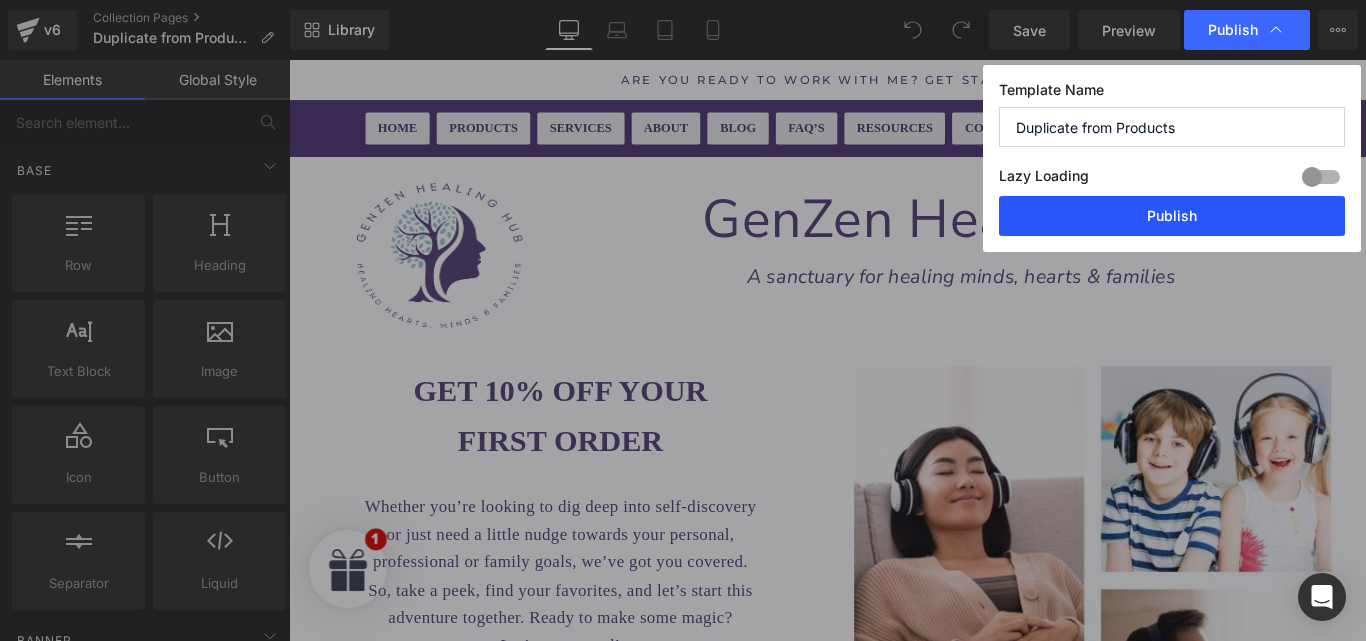 drag, startPoint x: 1248, startPoint y: 219, endPoint x: 812, endPoint y: 243, distance: 436.66006 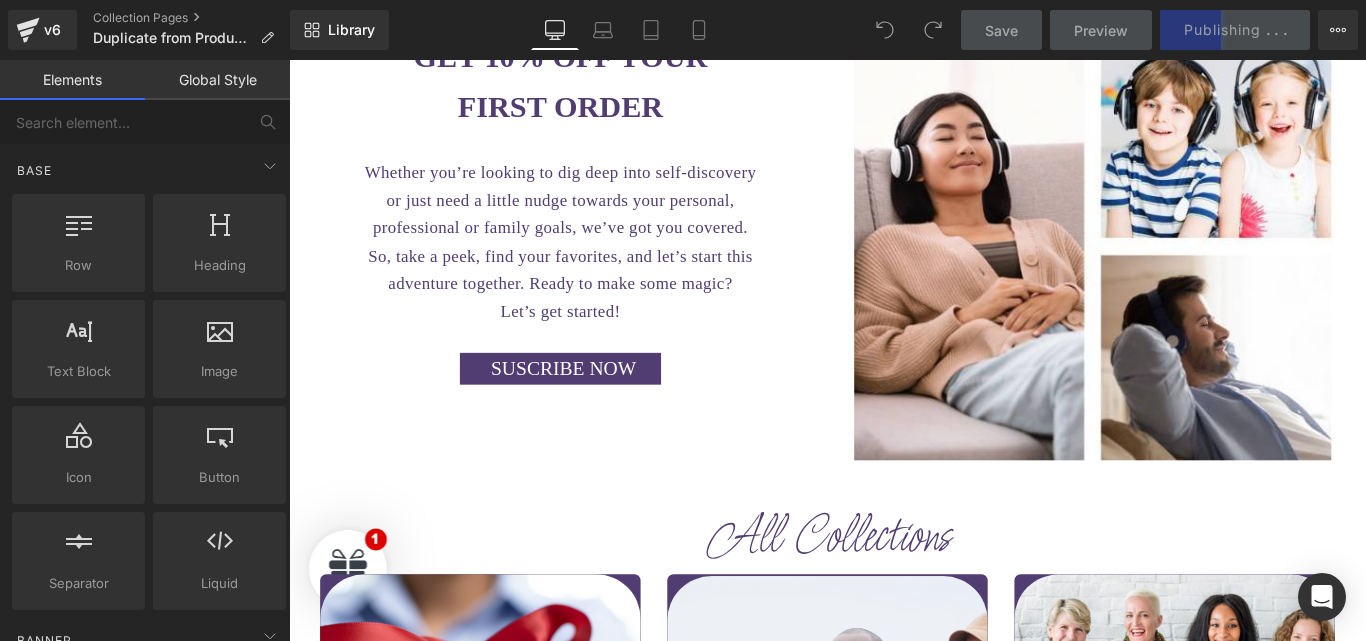 scroll, scrollTop: 0, scrollLeft: 0, axis: both 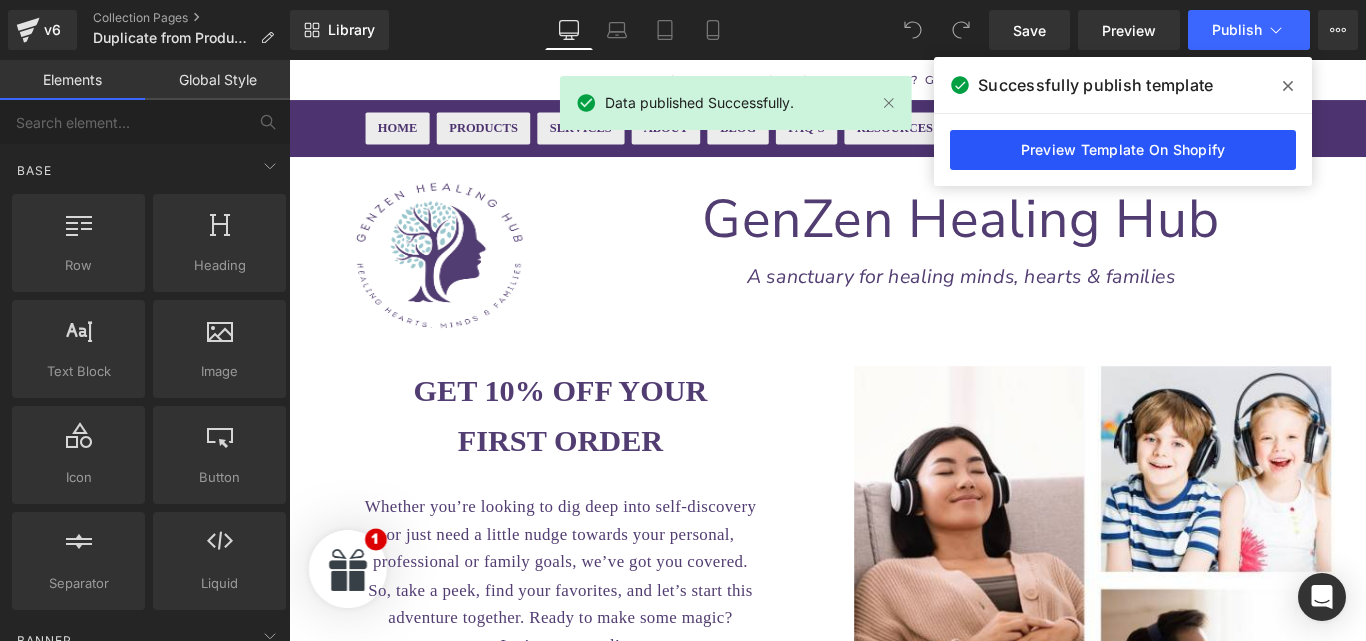 click on "Preview Template On Shopify" at bounding box center (1123, 150) 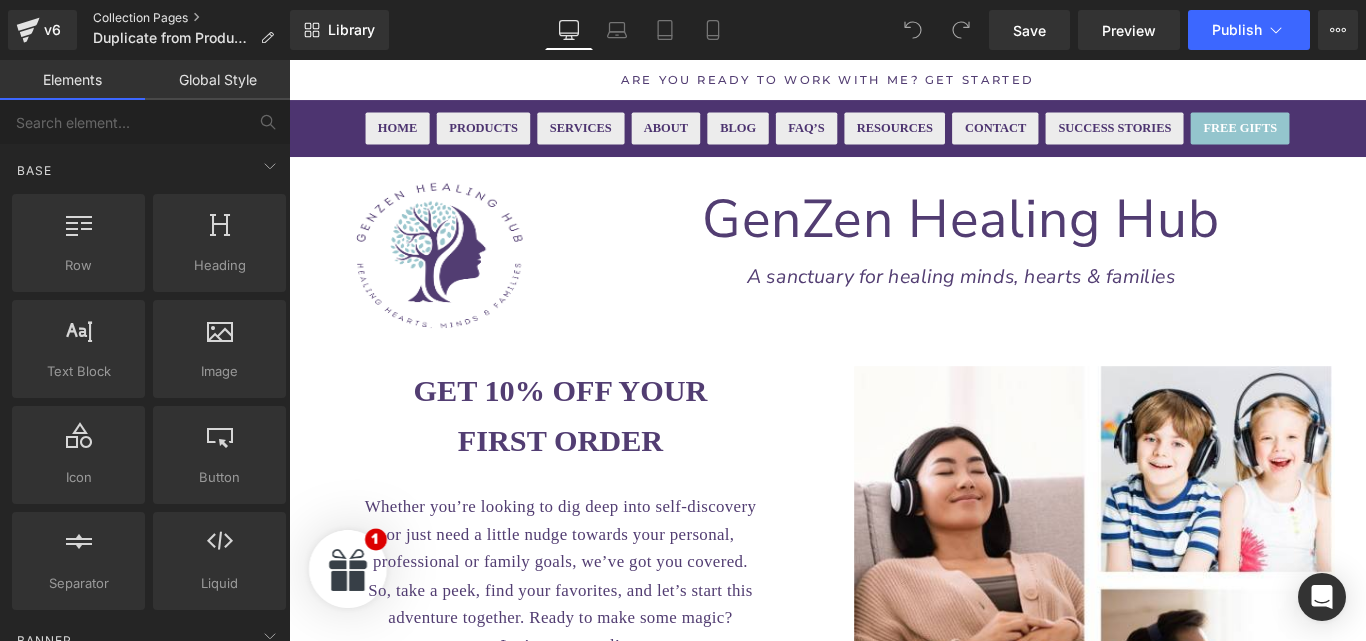 click on "Collection Pages" at bounding box center (191, 18) 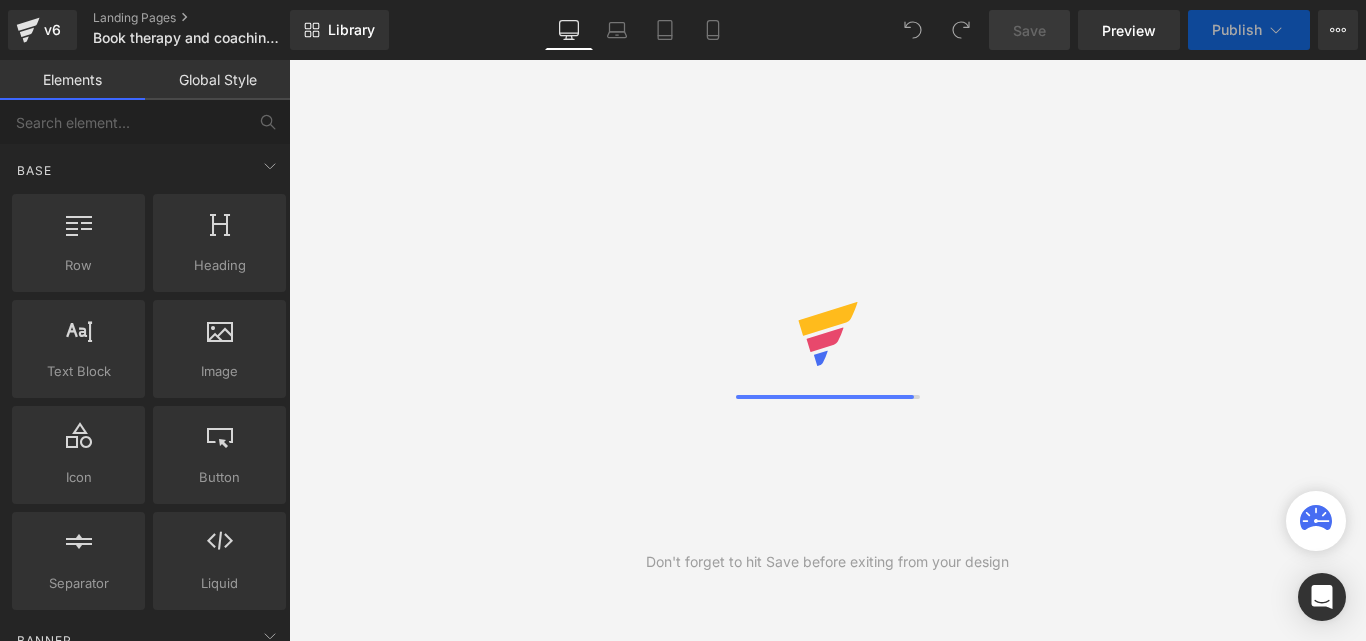 scroll, scrollTop: 0, scrollLeft: 0, axis: both 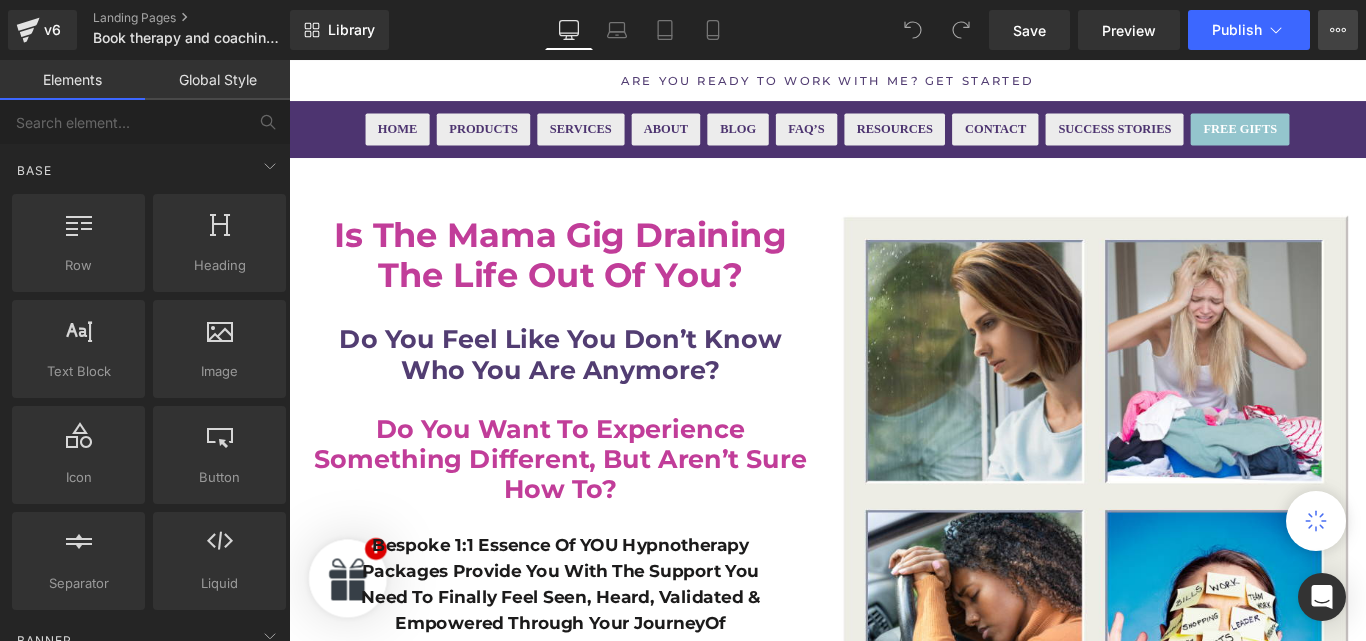 click on "View Live Page View with current Template Save Template to Library Schedule Publish Publish Settings Shortcuts" at bounding box center [1338, 30] 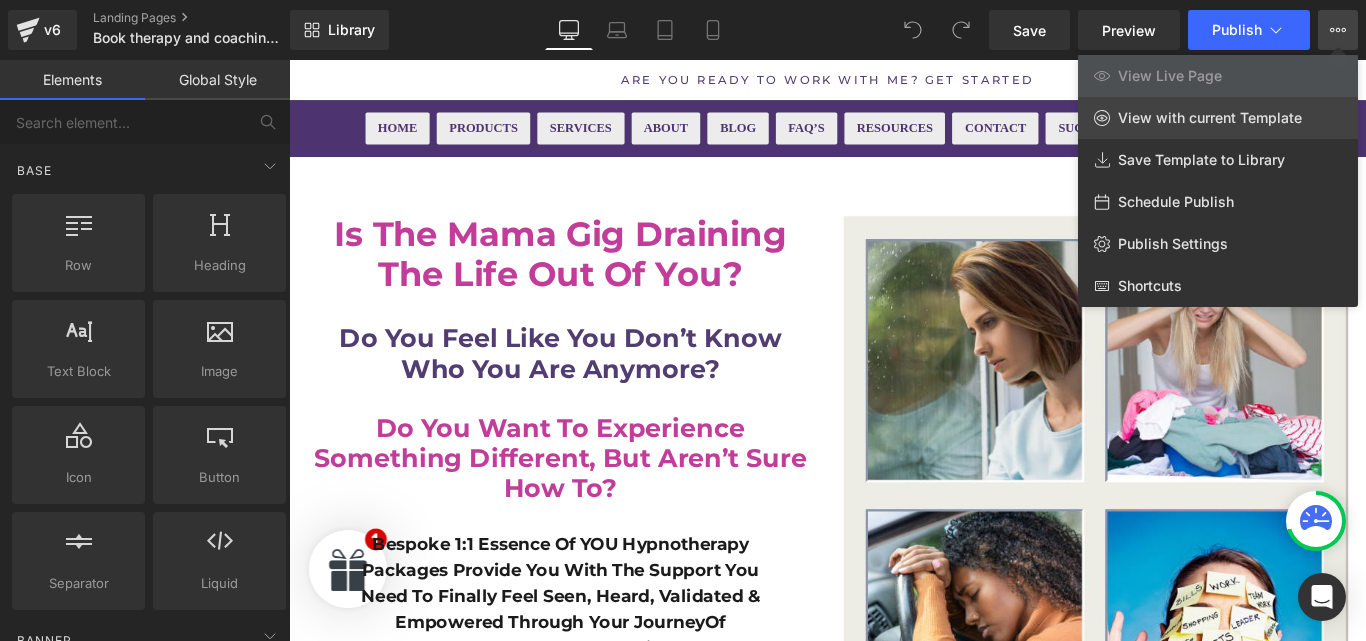 click on "View with current Template" at bounding box center [1218, 118] 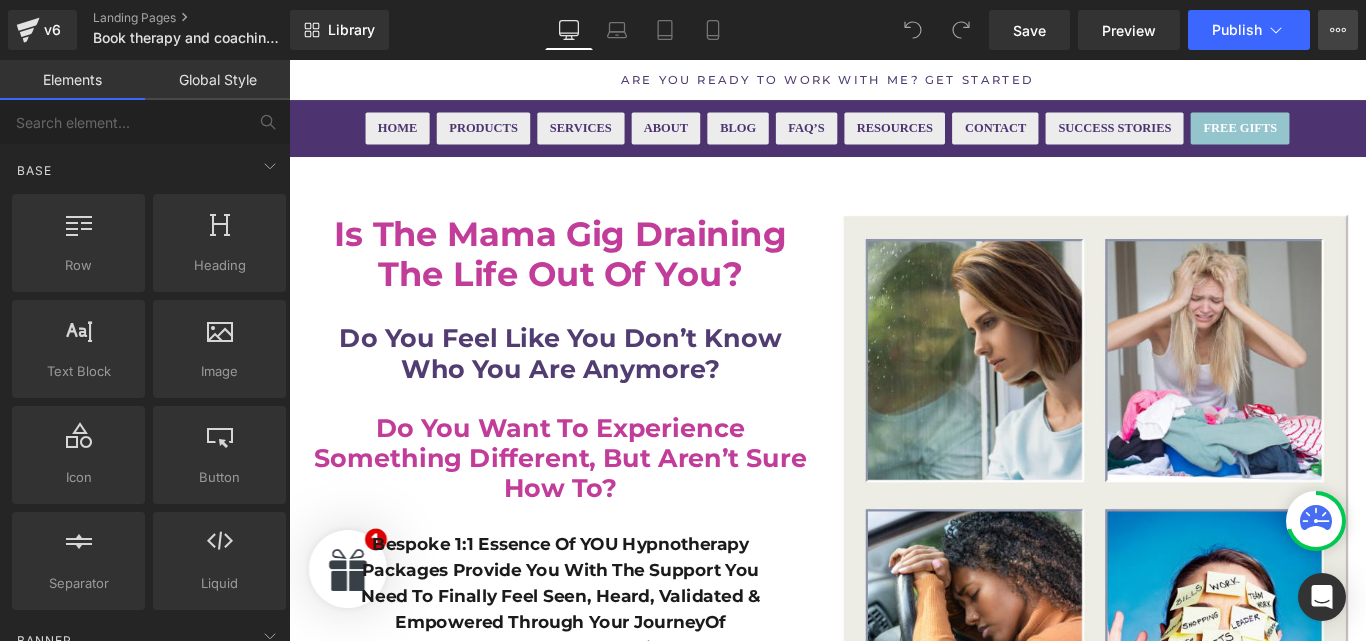 click on "View Live Page View with current Template Save Template to Library Schedule Publish Publish Settings Shortcuts" at bounding box center (1338, 30) 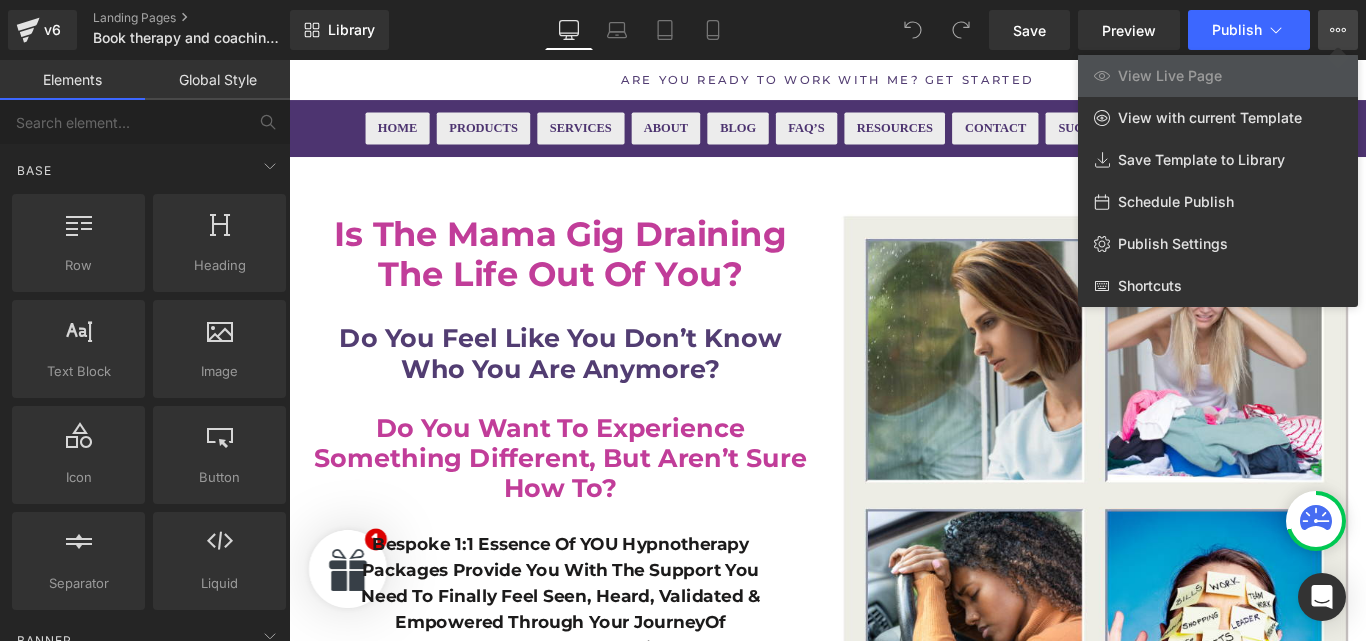 click at bounding box center [827, 350] 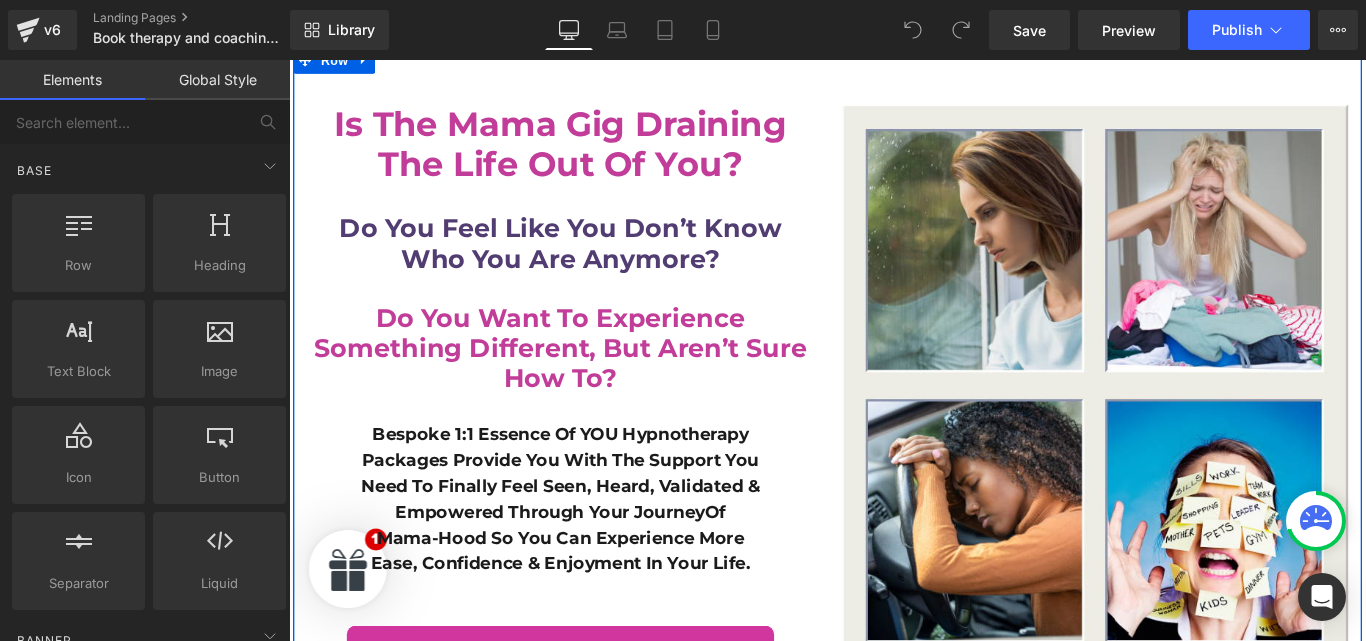 scroll, scrollTop: 111, scrollLeft: 0, axis: vertical 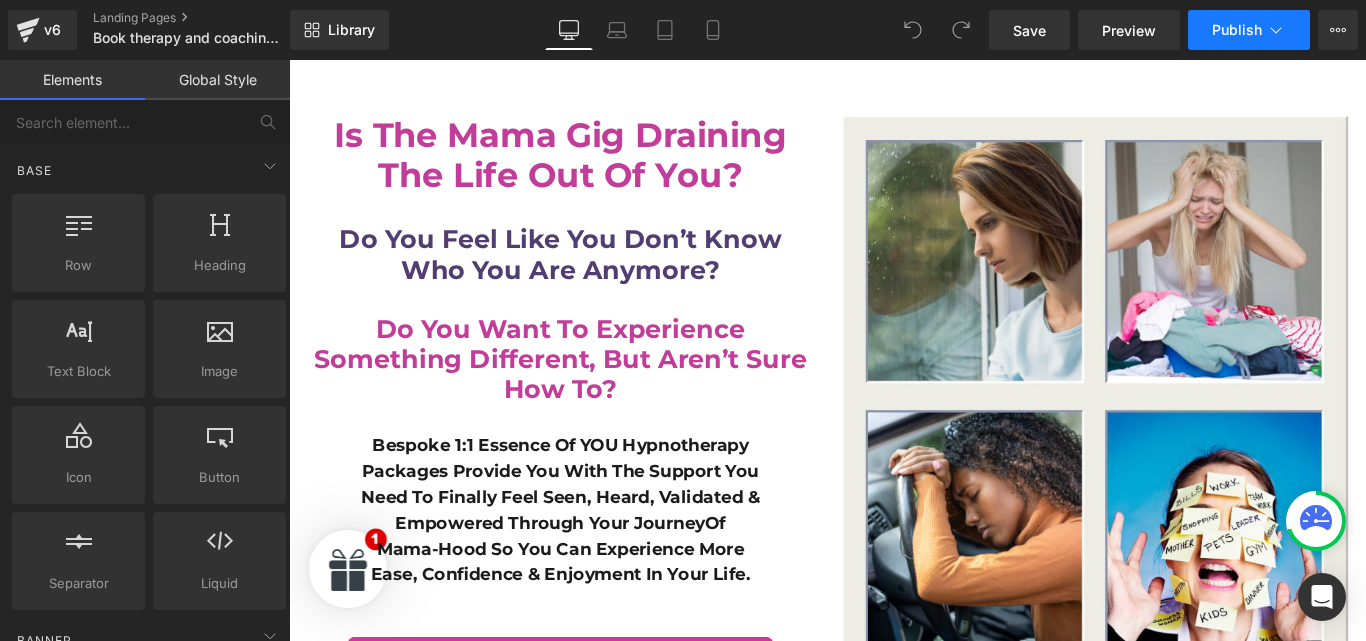 click 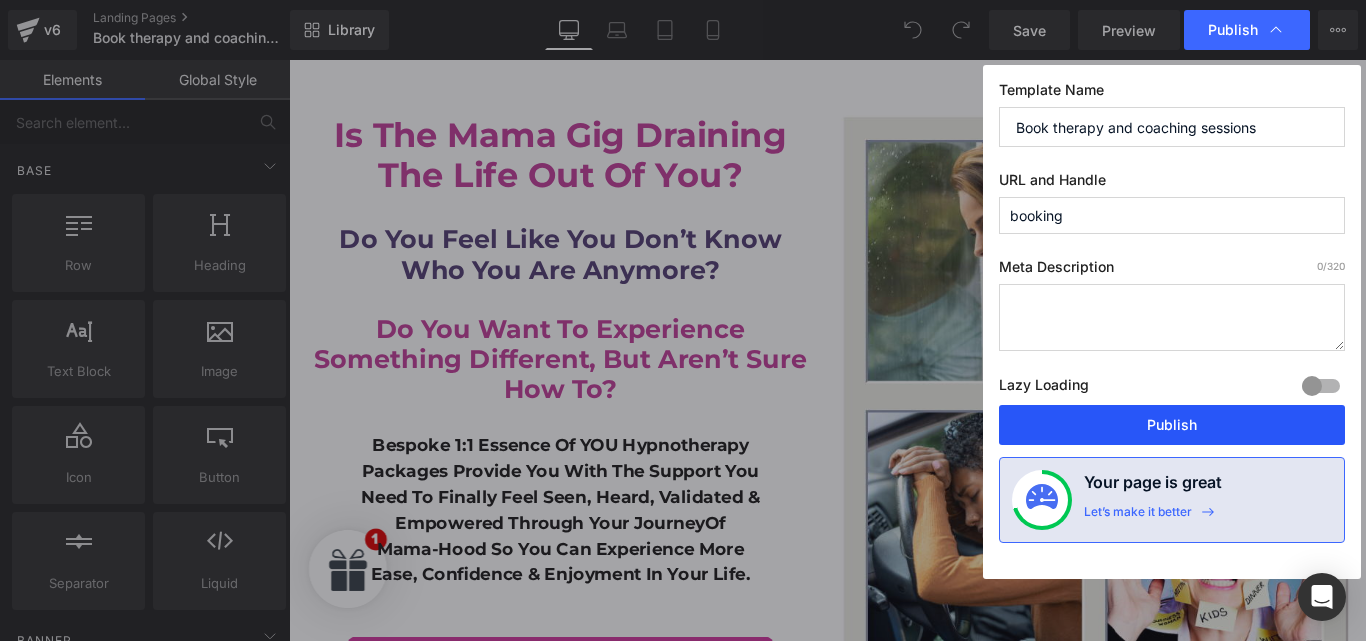 drag, startPoint x: 1219, startPoint y: 419, endPoint x: 1083, endPoint y: 91, distance: 355.07745 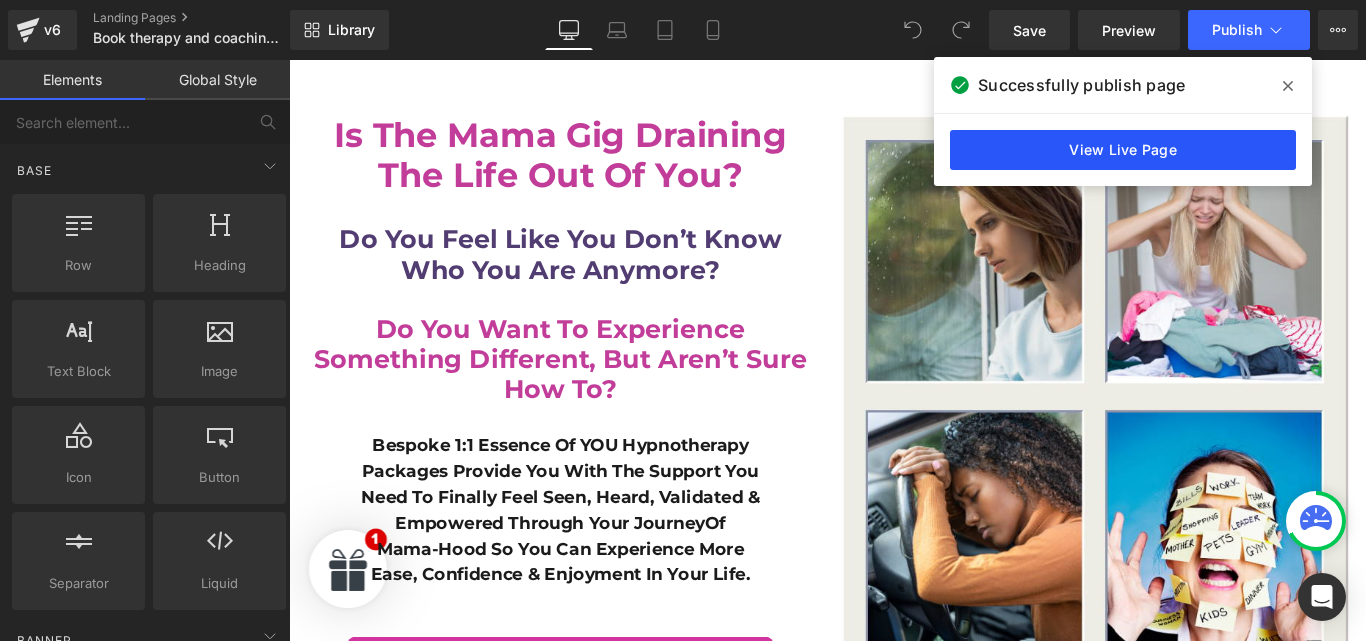 click on "View Live Page" at bounding box center [1123, 150] 